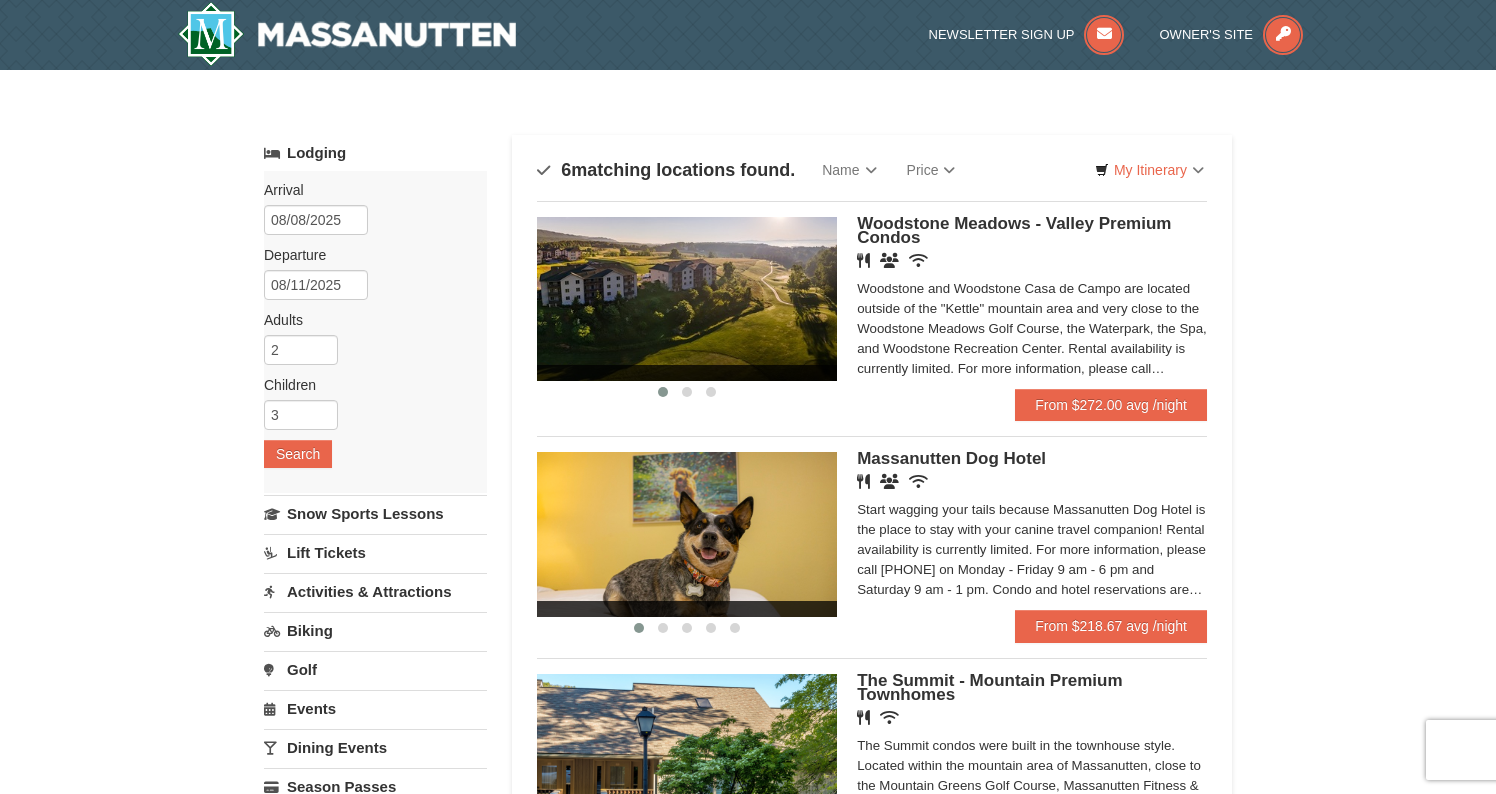 scroll, scrollTop: 0, scrollLeft: 0, axis: both 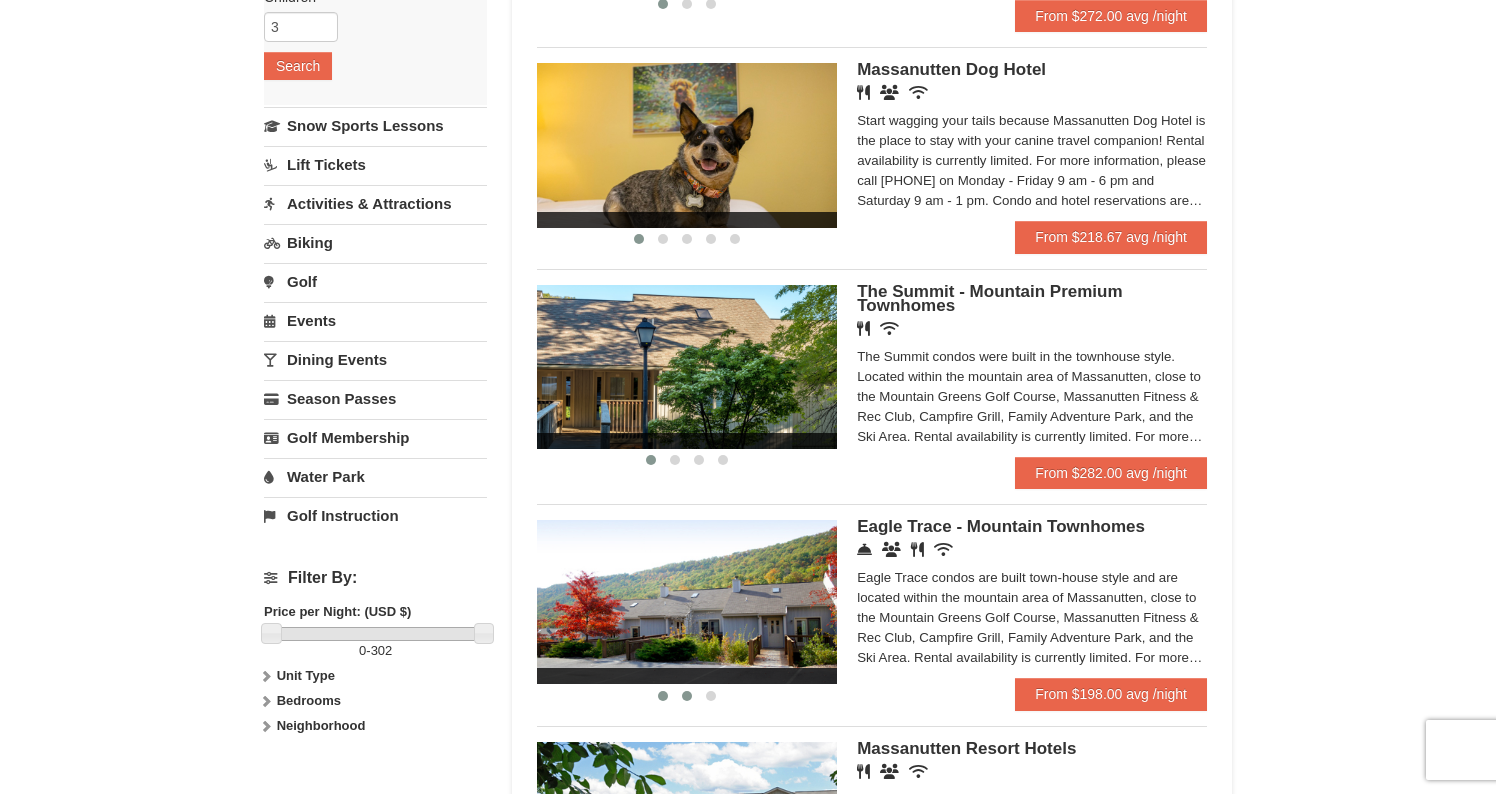 click at bounding box center (687, 696) 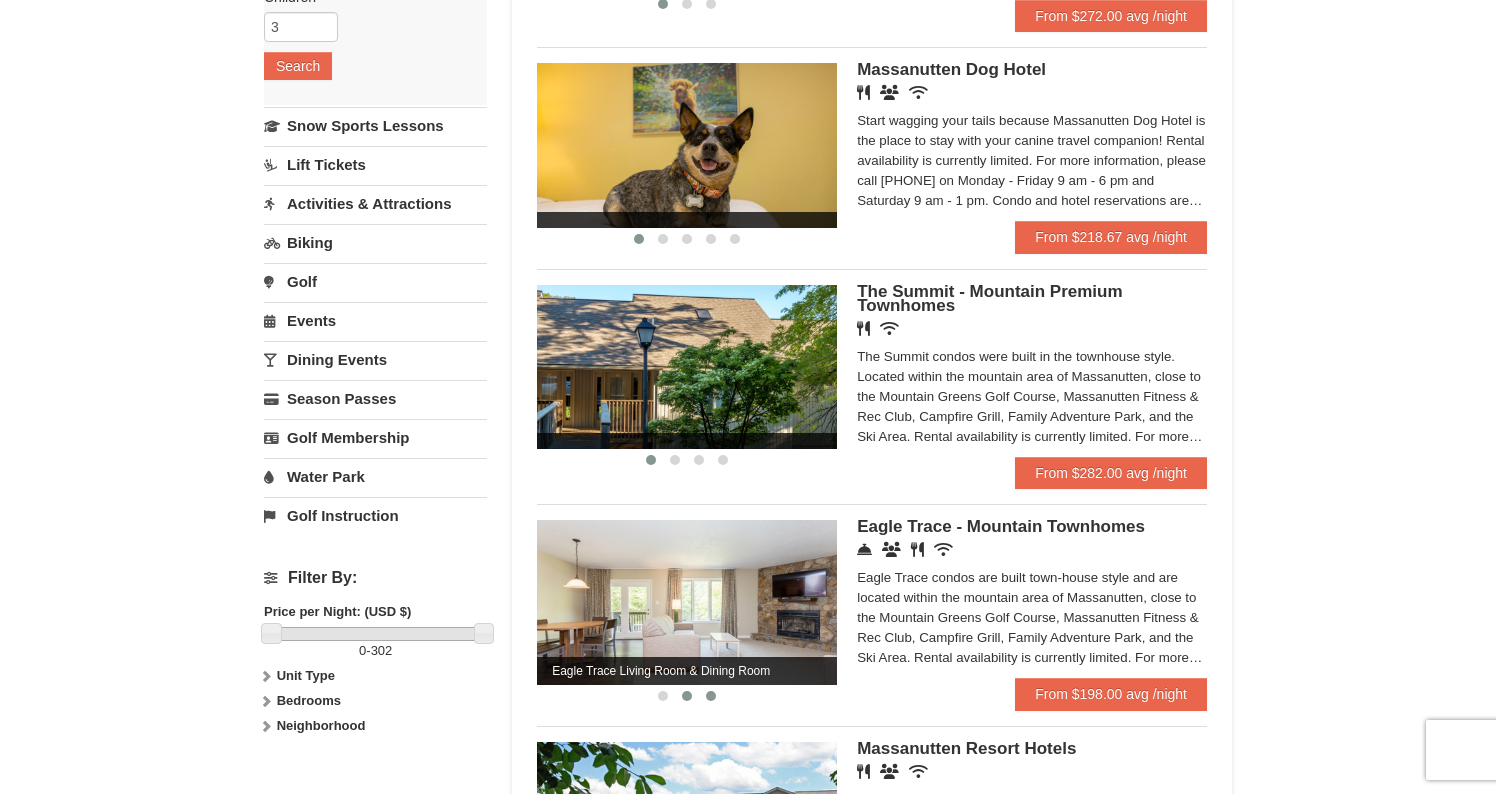 click at bounding box center (711, 696) 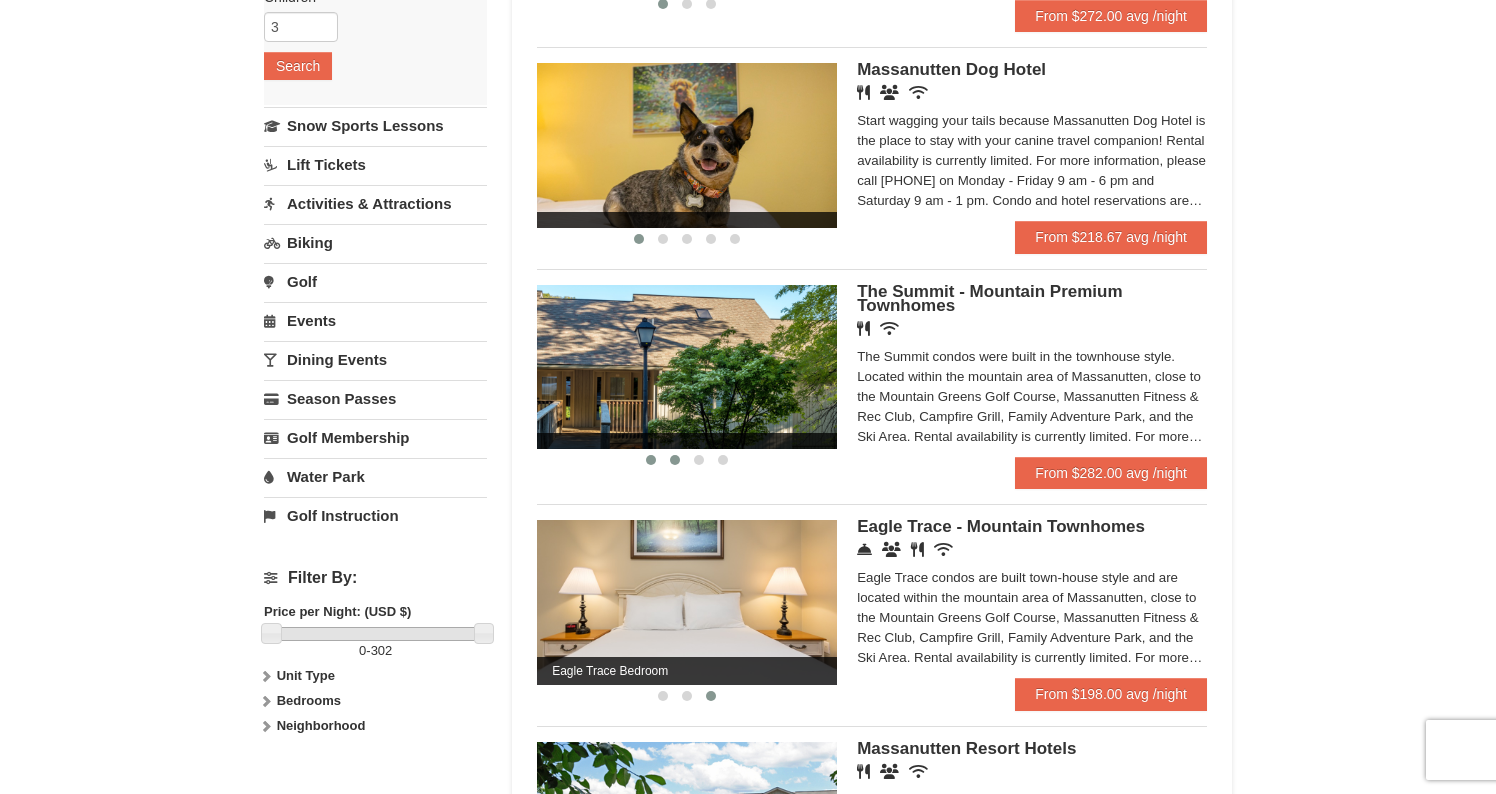 click at bounding box center (675, 460) 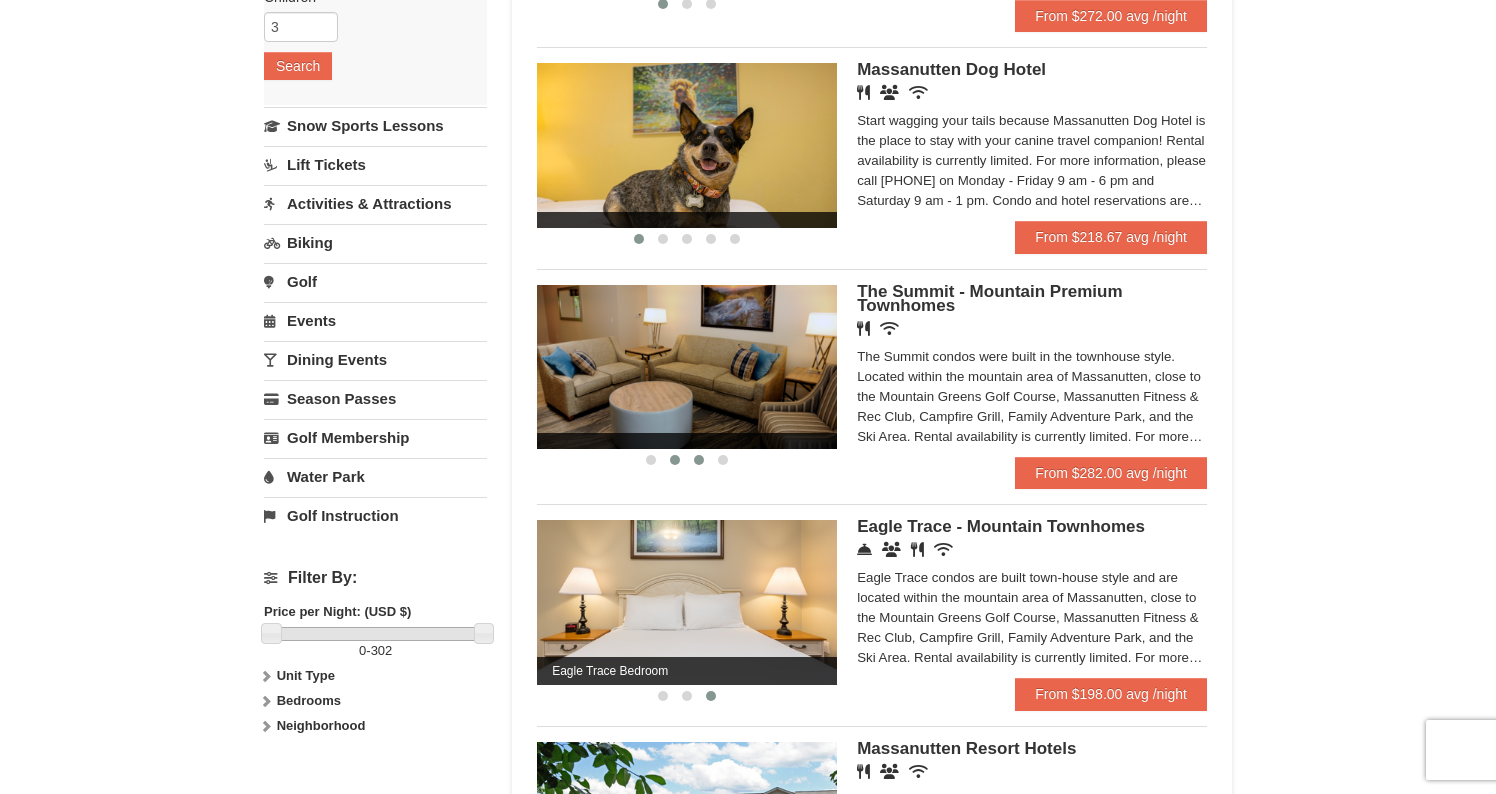 click at bounding box center (699, 460) 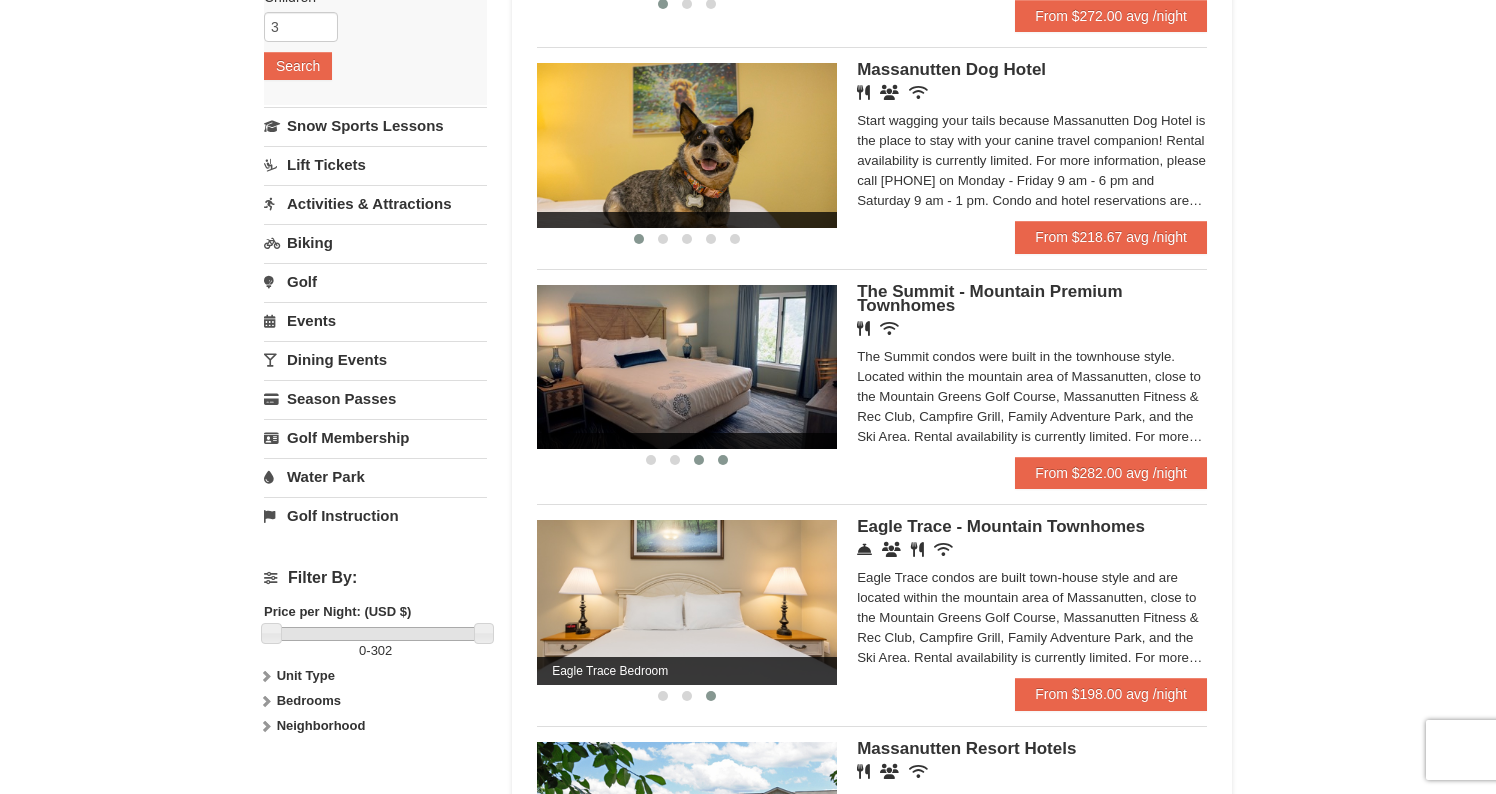 click at bounding box center [723, 460] 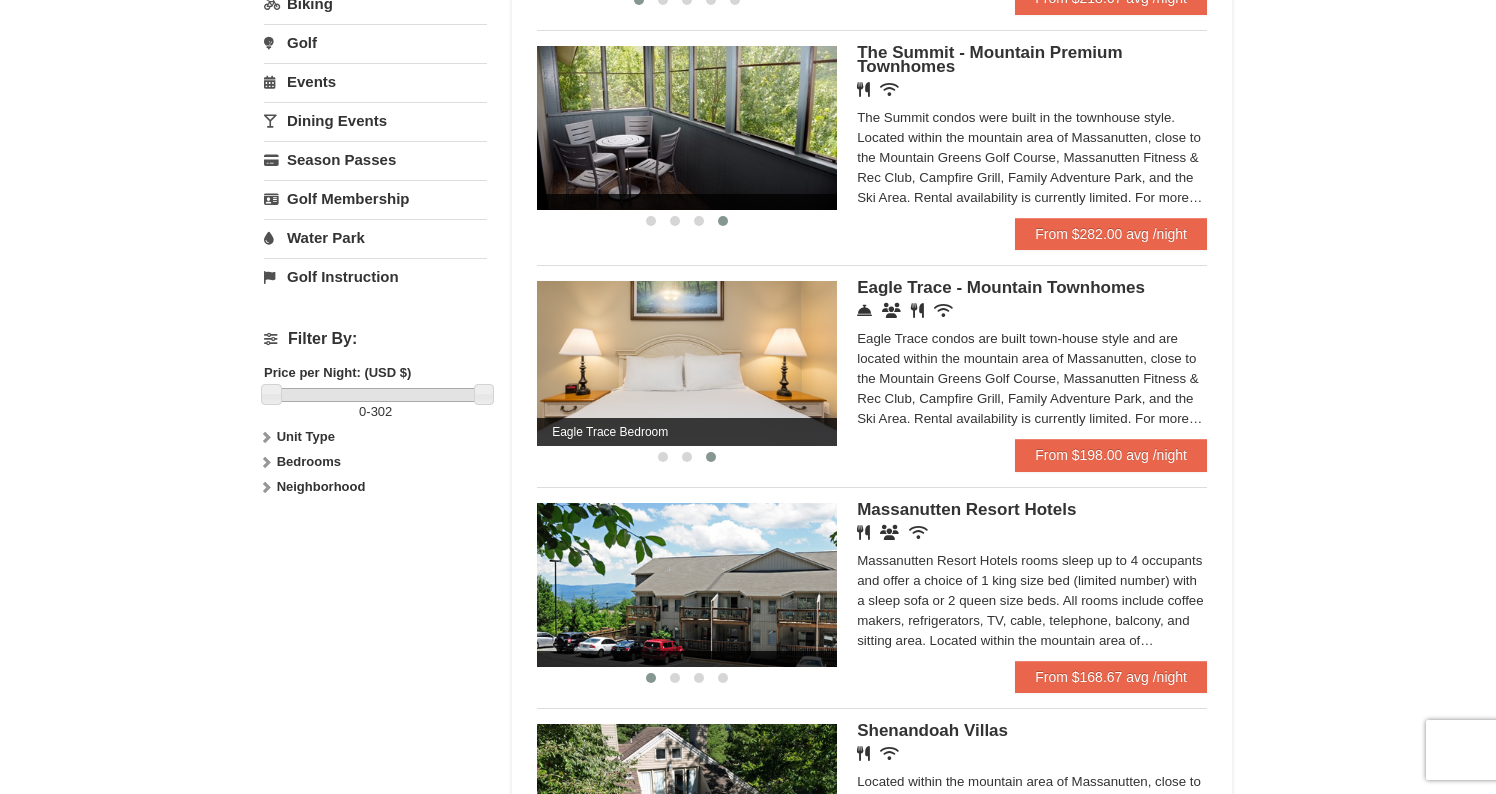 scroll, scrollTop: 666, scrollLeft: 0, axis: vertical 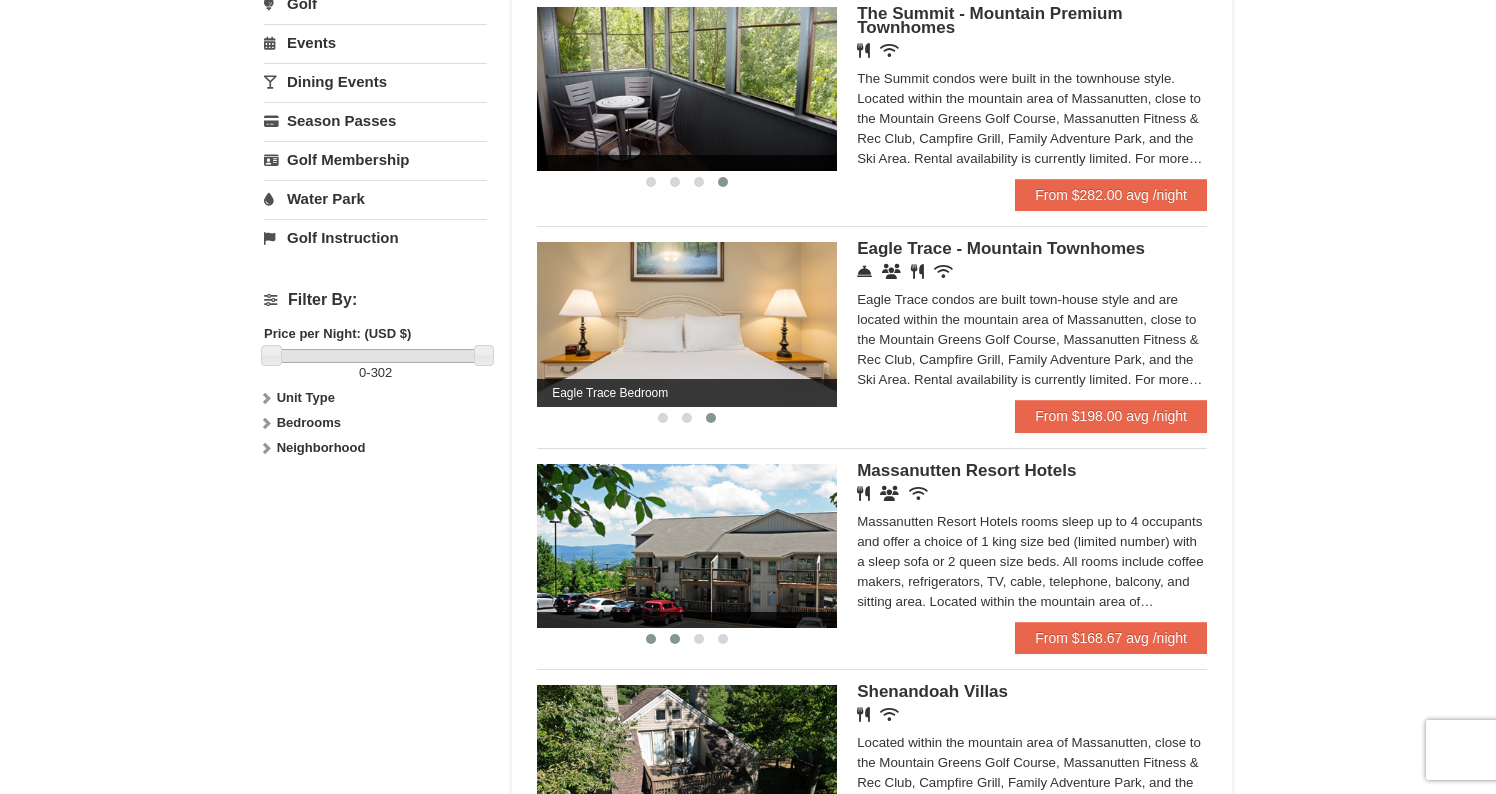 click at bounding box center (675, 639) 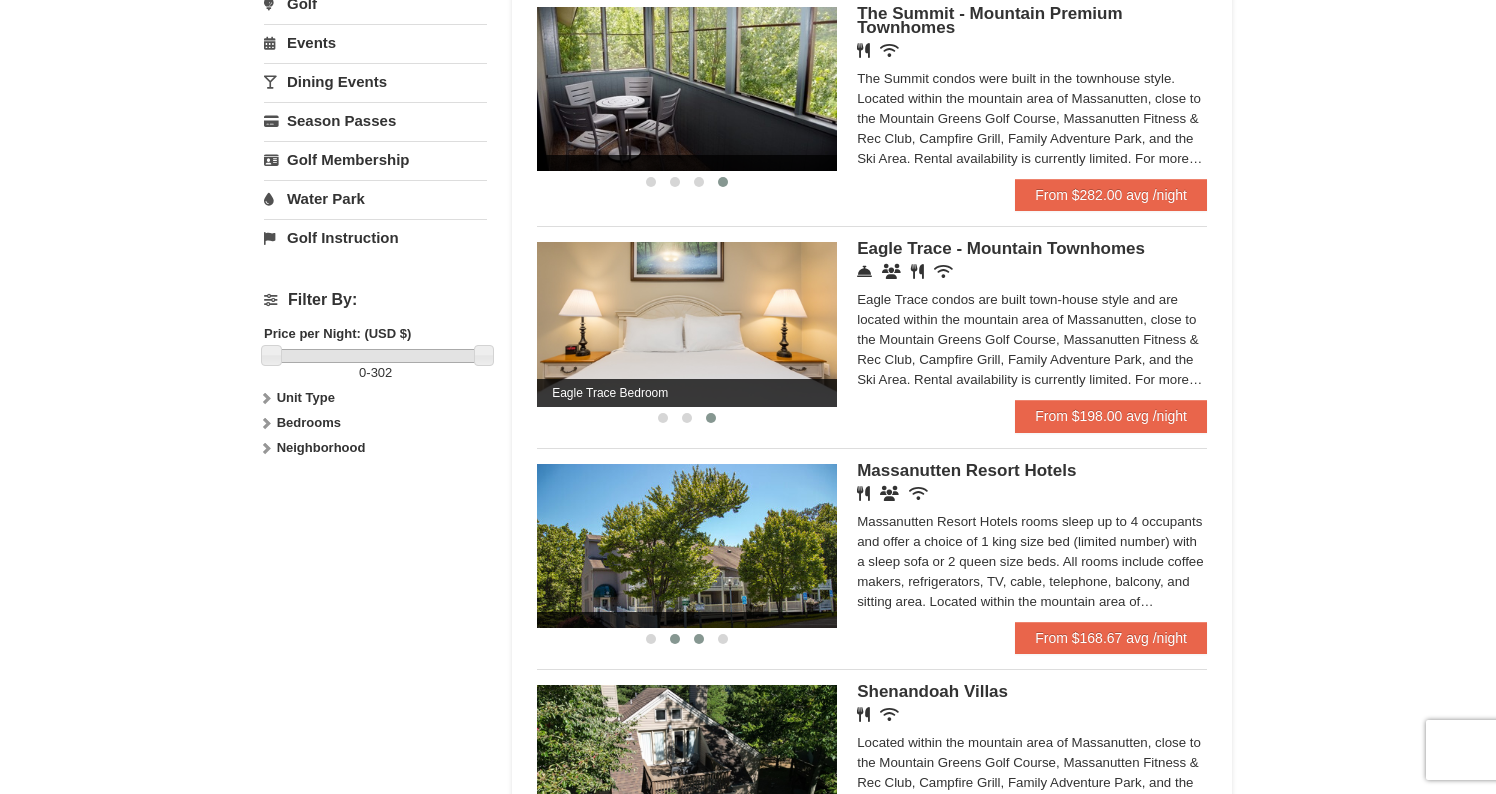 click at bounding box center (699, 639) 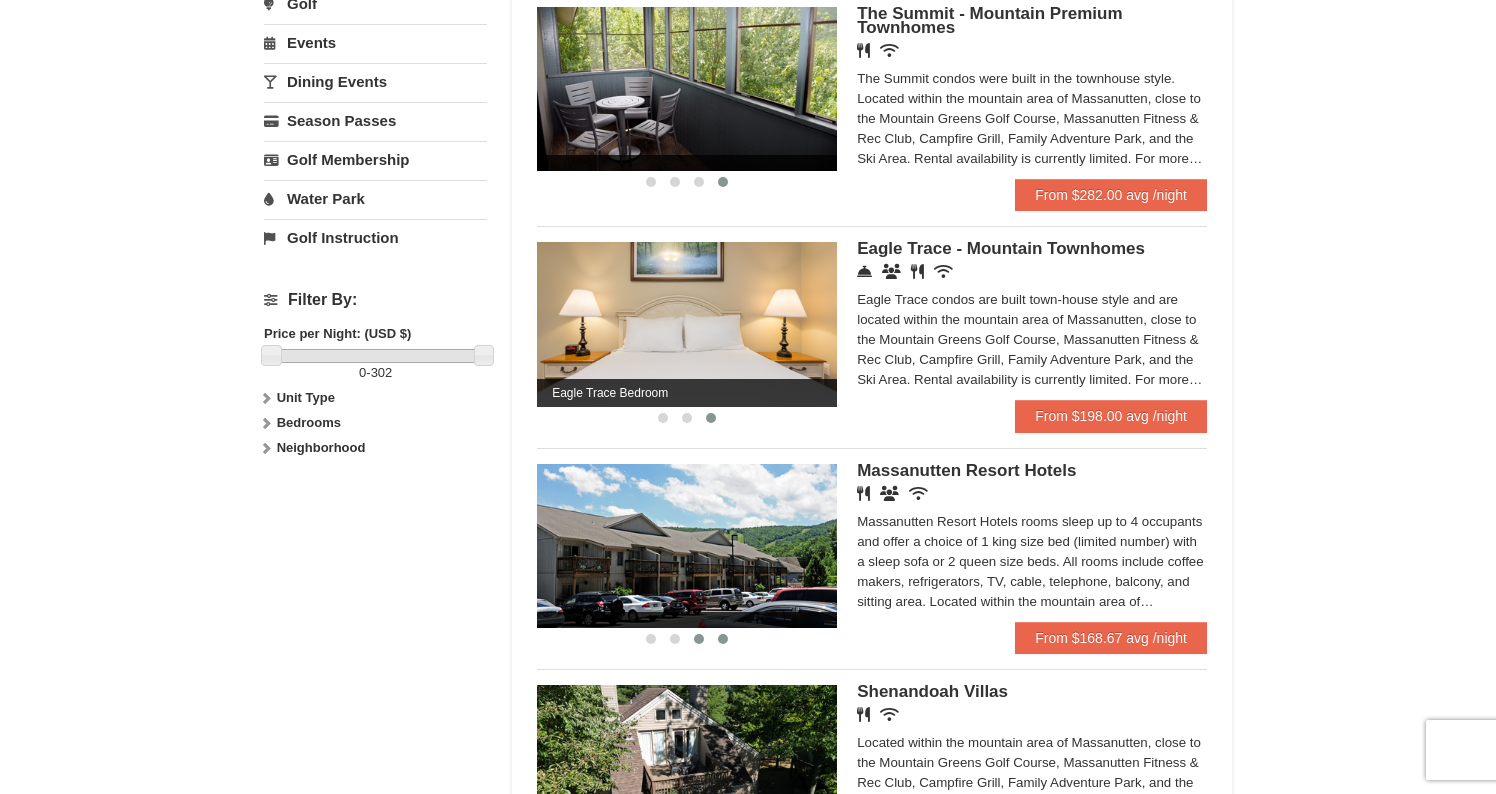 click at bounding box center [723, 639] 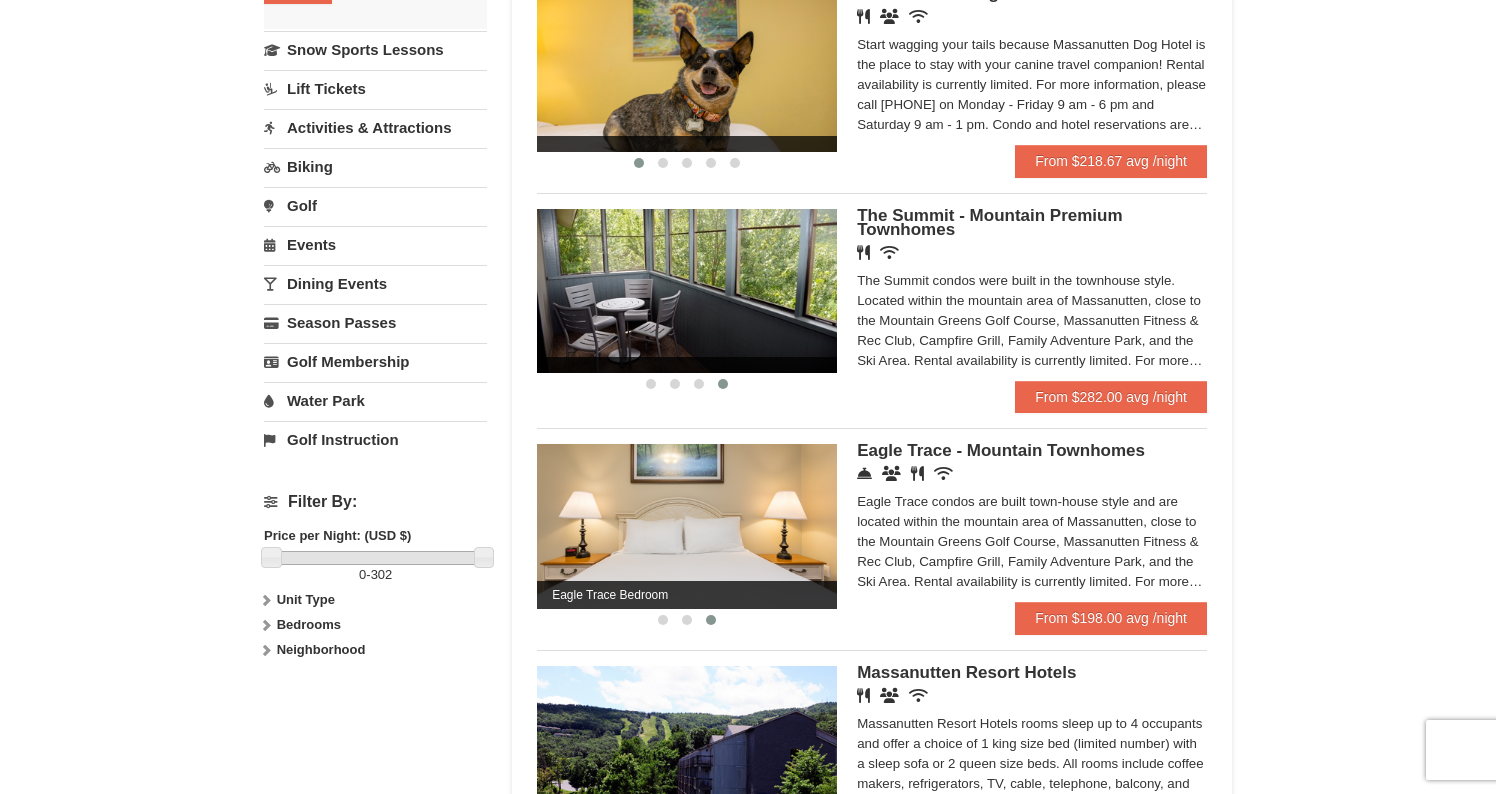 scroll, scrollTop: 465, scrollLeft: 0, axis: vertical 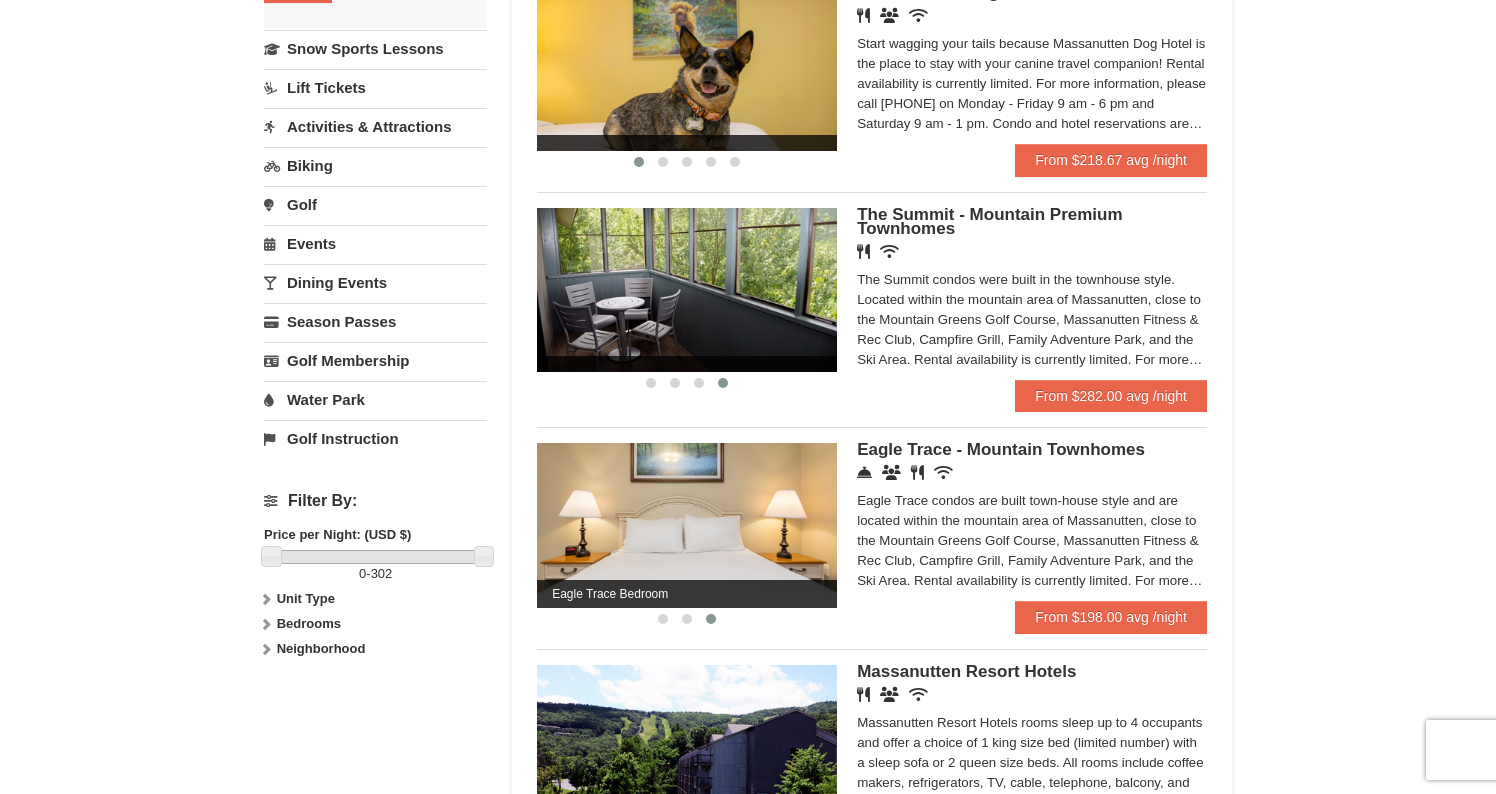click at bounding box center (687, 525) 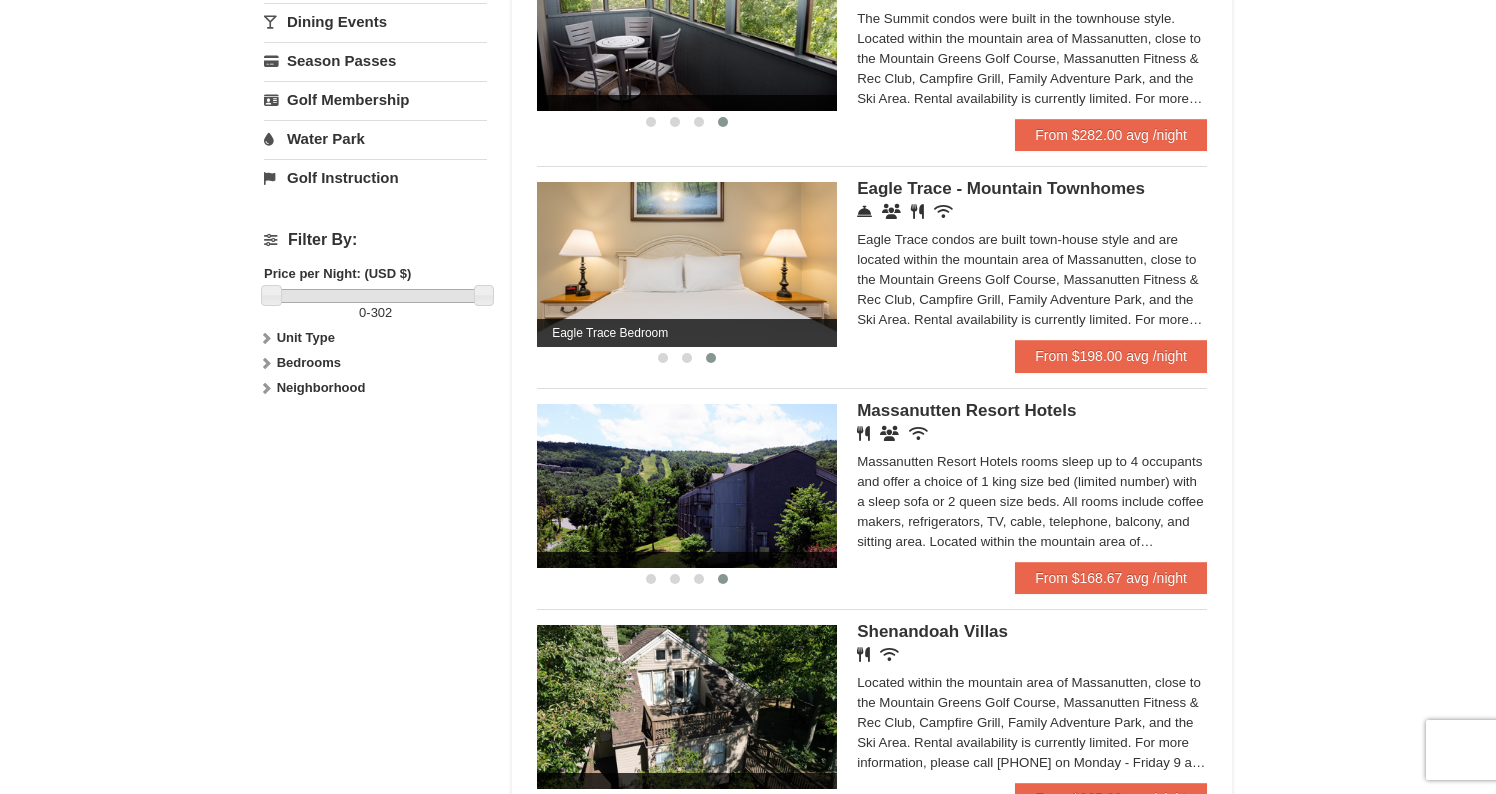 scroll, scrollTop: 834, scrollLeft: 0, axis: vertical 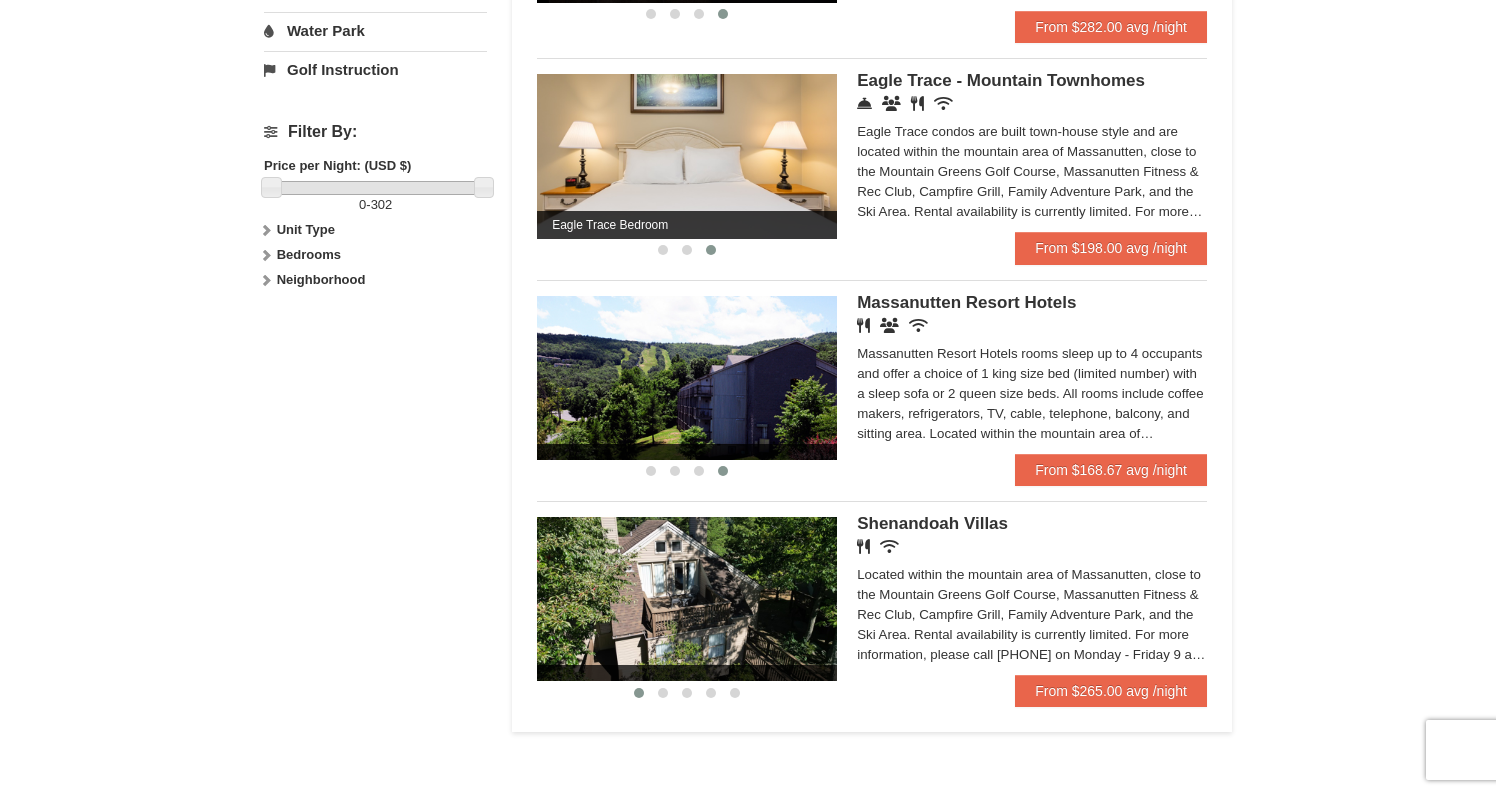 click at bounding box center [687, 378] 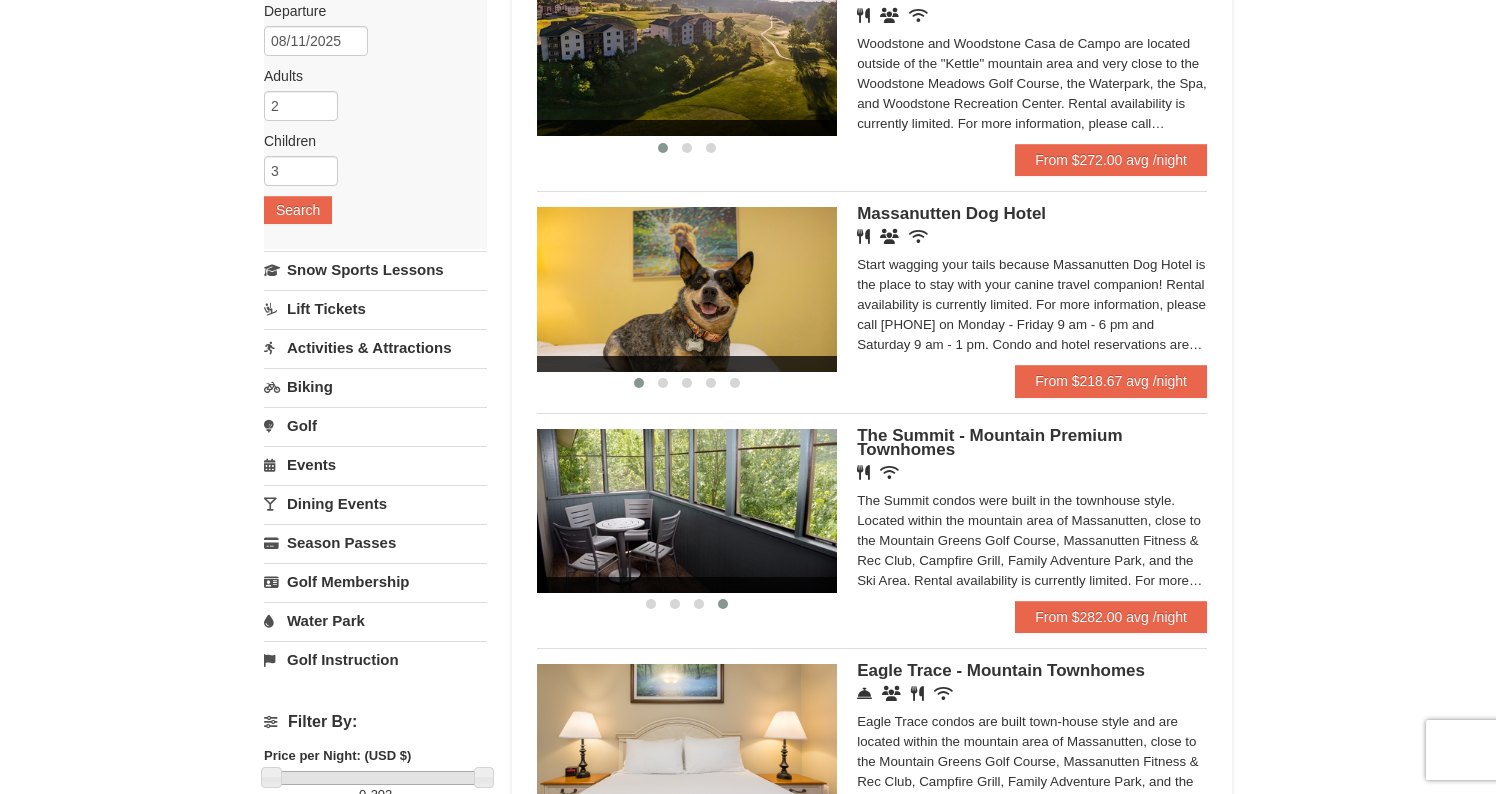 scroll, scrollTop: 243, scrollLeft: 0, axis: vertical 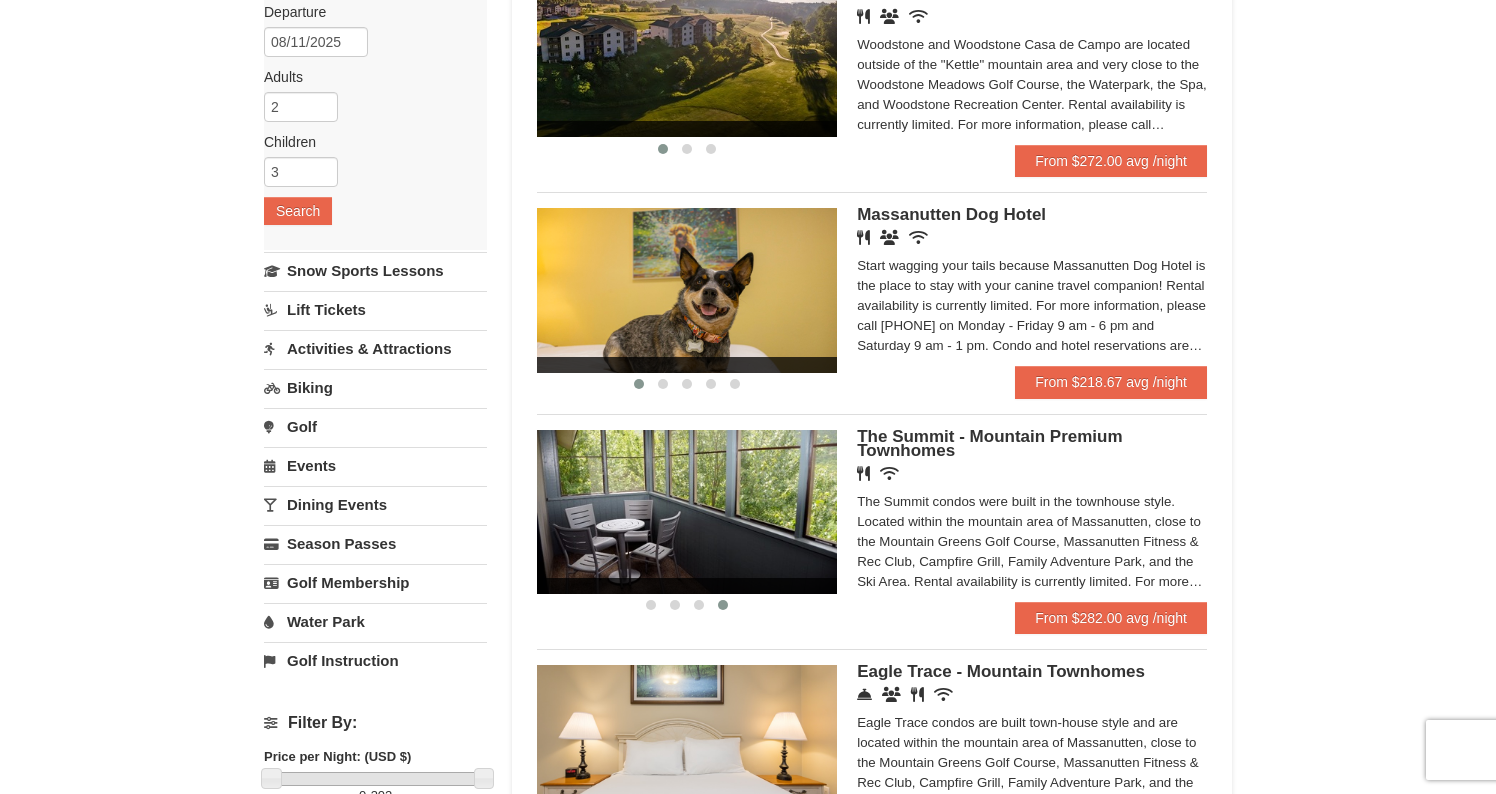 click at bounding box center (687, 512) 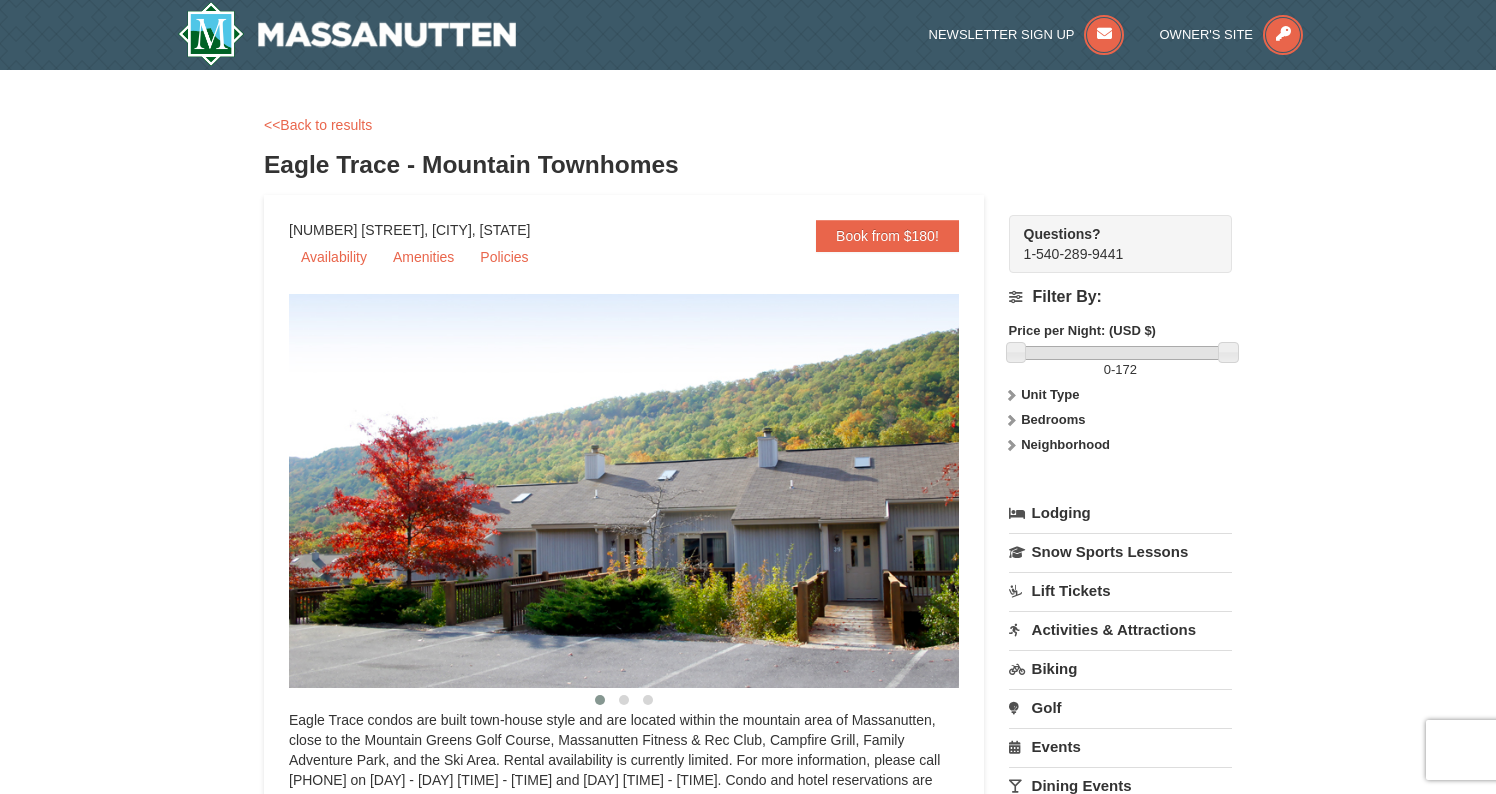 scroll, scrollTop: 0, scrollLeft: 0, axis: both 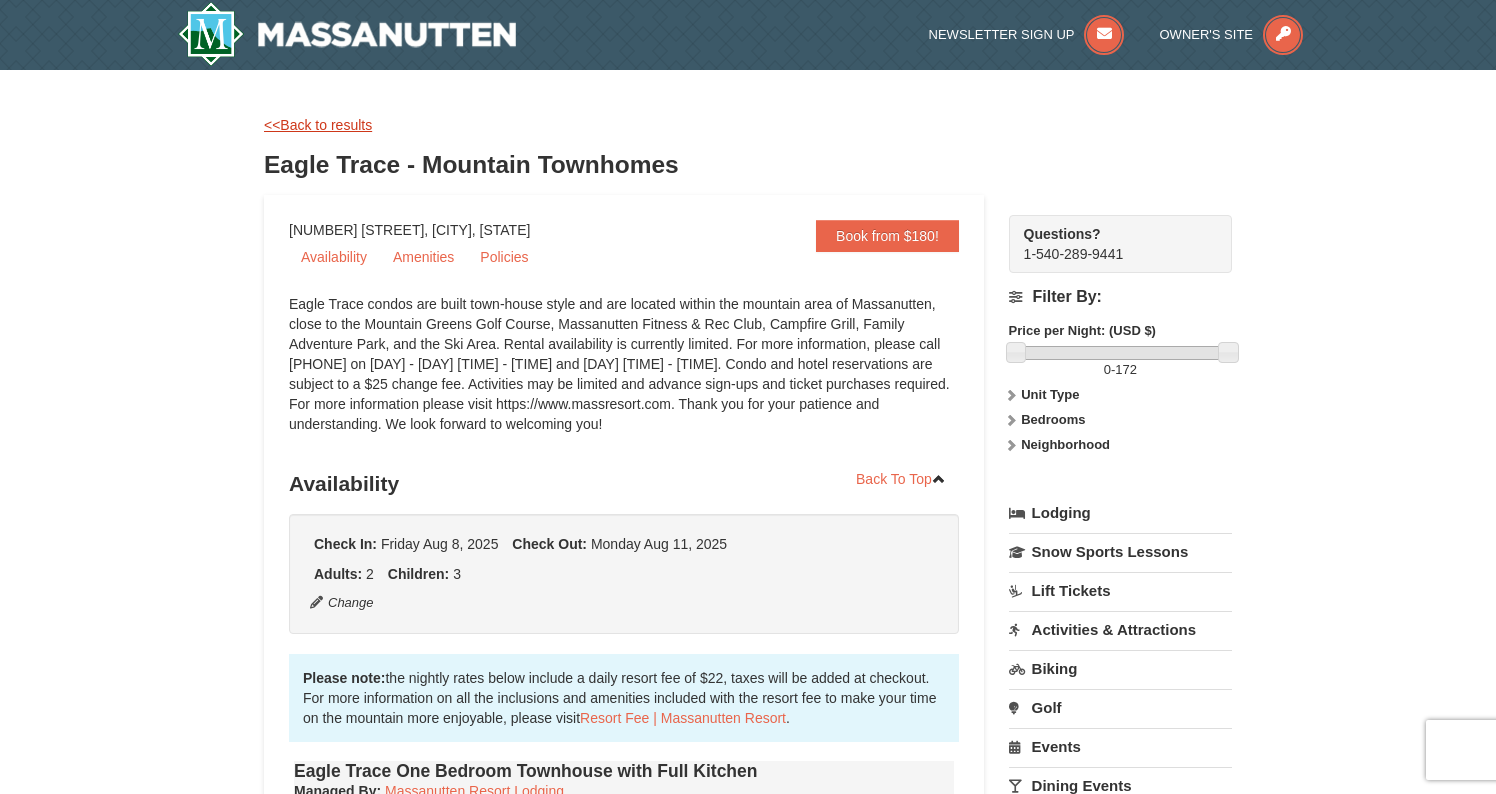 click on "<<Back to results" at bounding box center (318, 125) 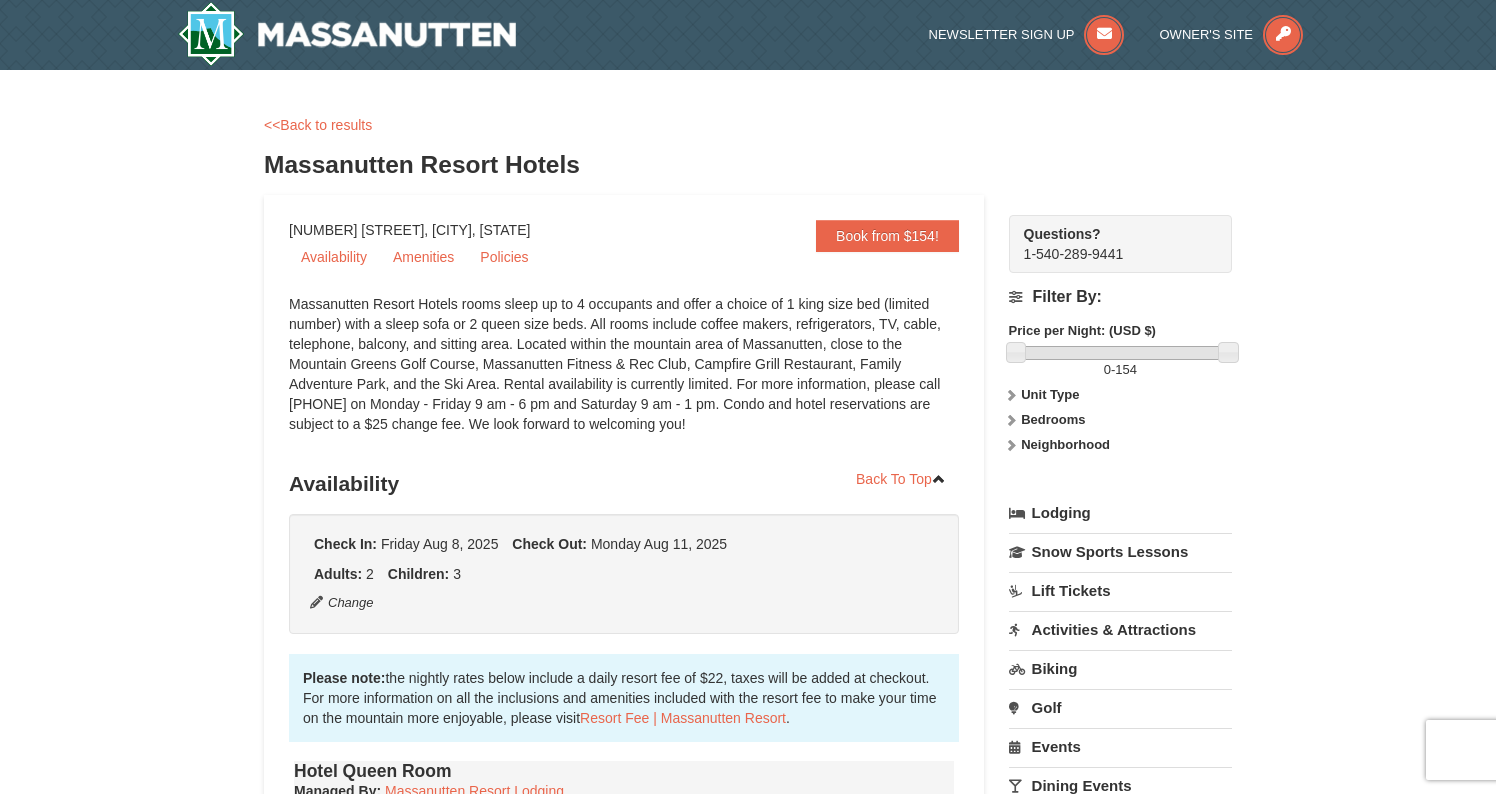 scroll, scrollTop: 0, scrollLeft: 0, axis: both 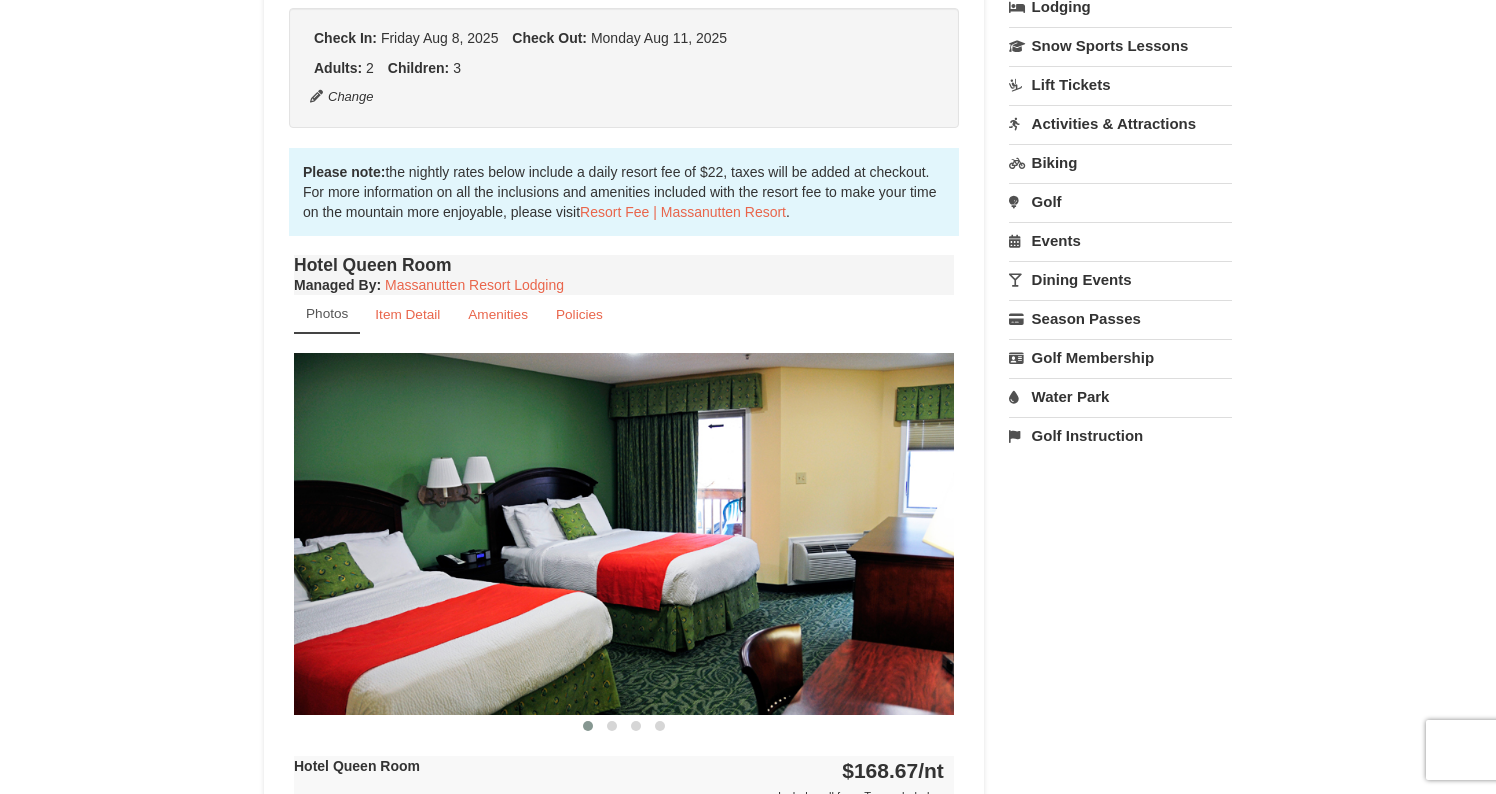 click on "Hotel Queen Room
Managed By :   Massanutten Resort Lodging
Photos
Item Detail
Amenities
Policies
Massanutten Resort Hotels
Details  >>" at bounding box center [624, 649] 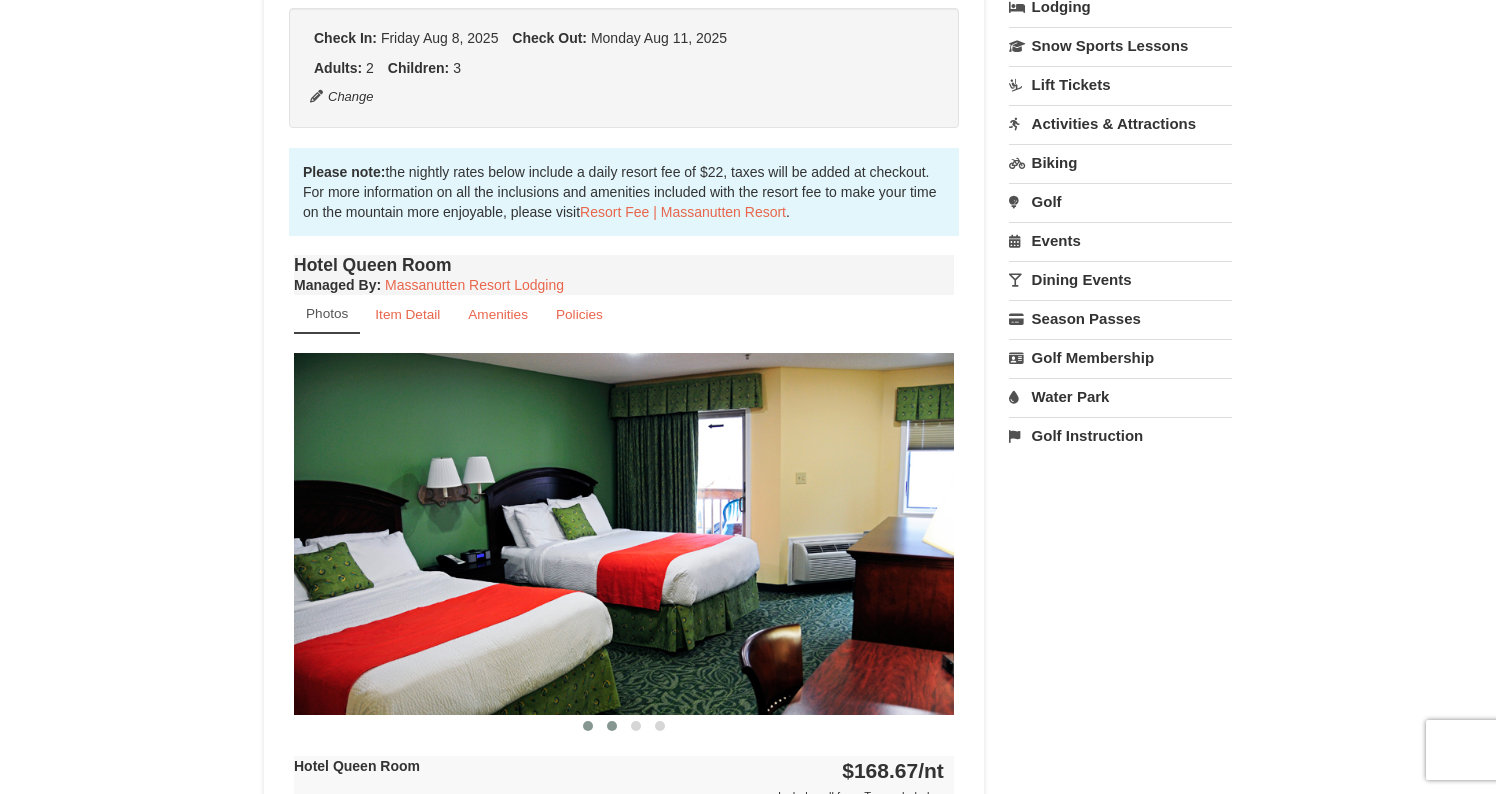 click at bounding box center [612, 726] 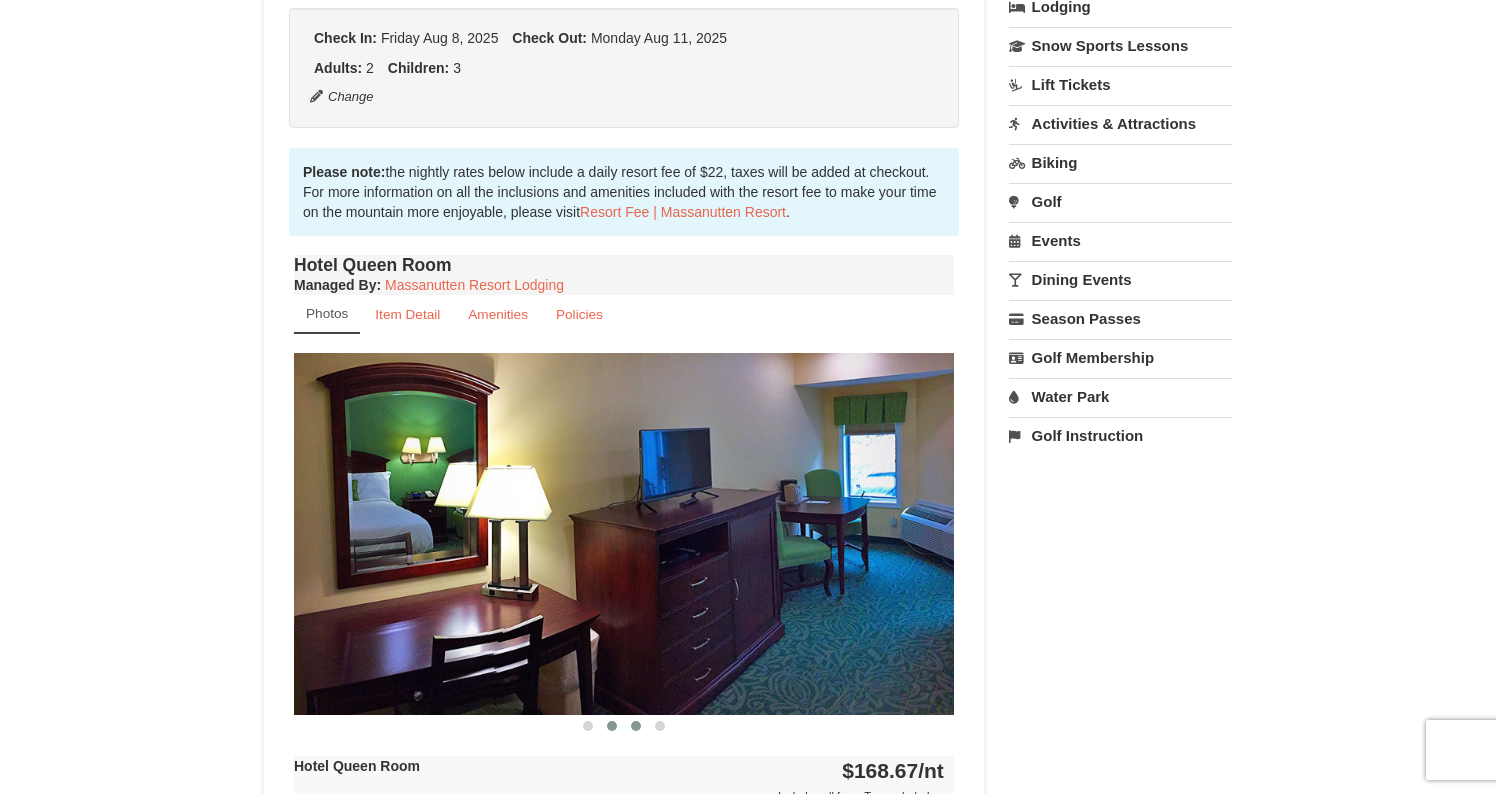 click at bounding box center (636, 726) 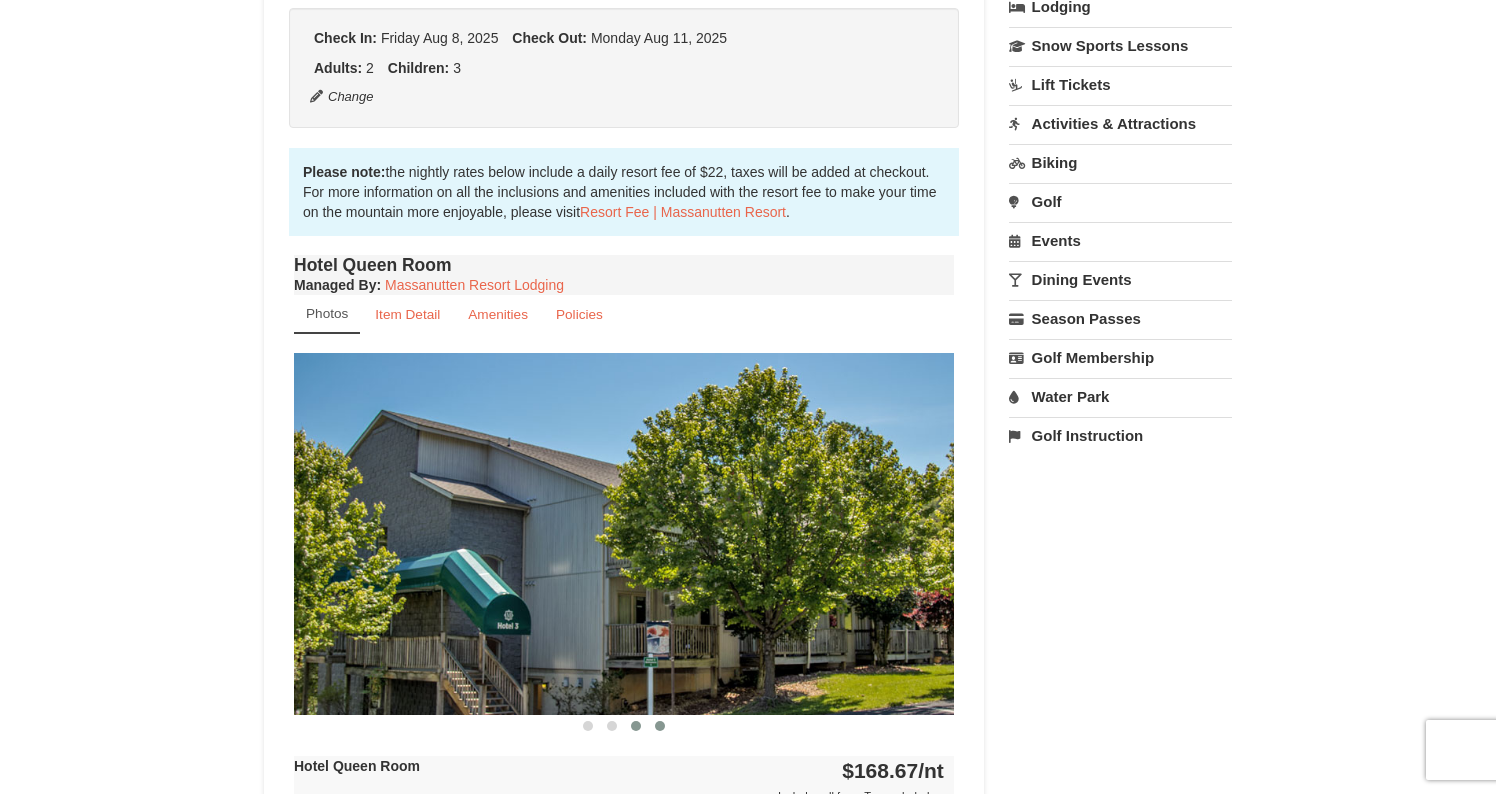 click at bounding box center (660, 726) 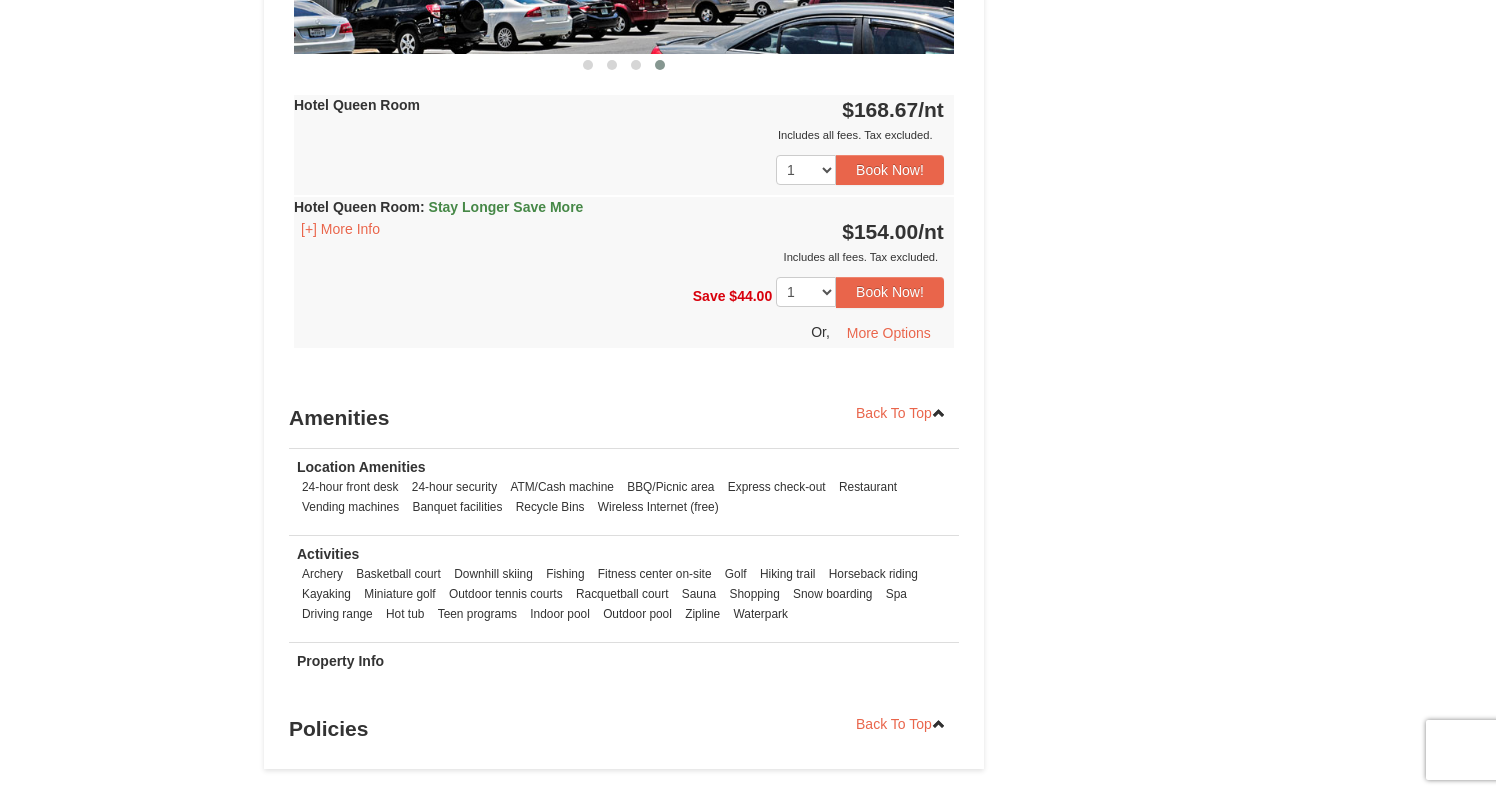 scroll, scrollTop: 1168, scrollLeft: 0, axis: vertical 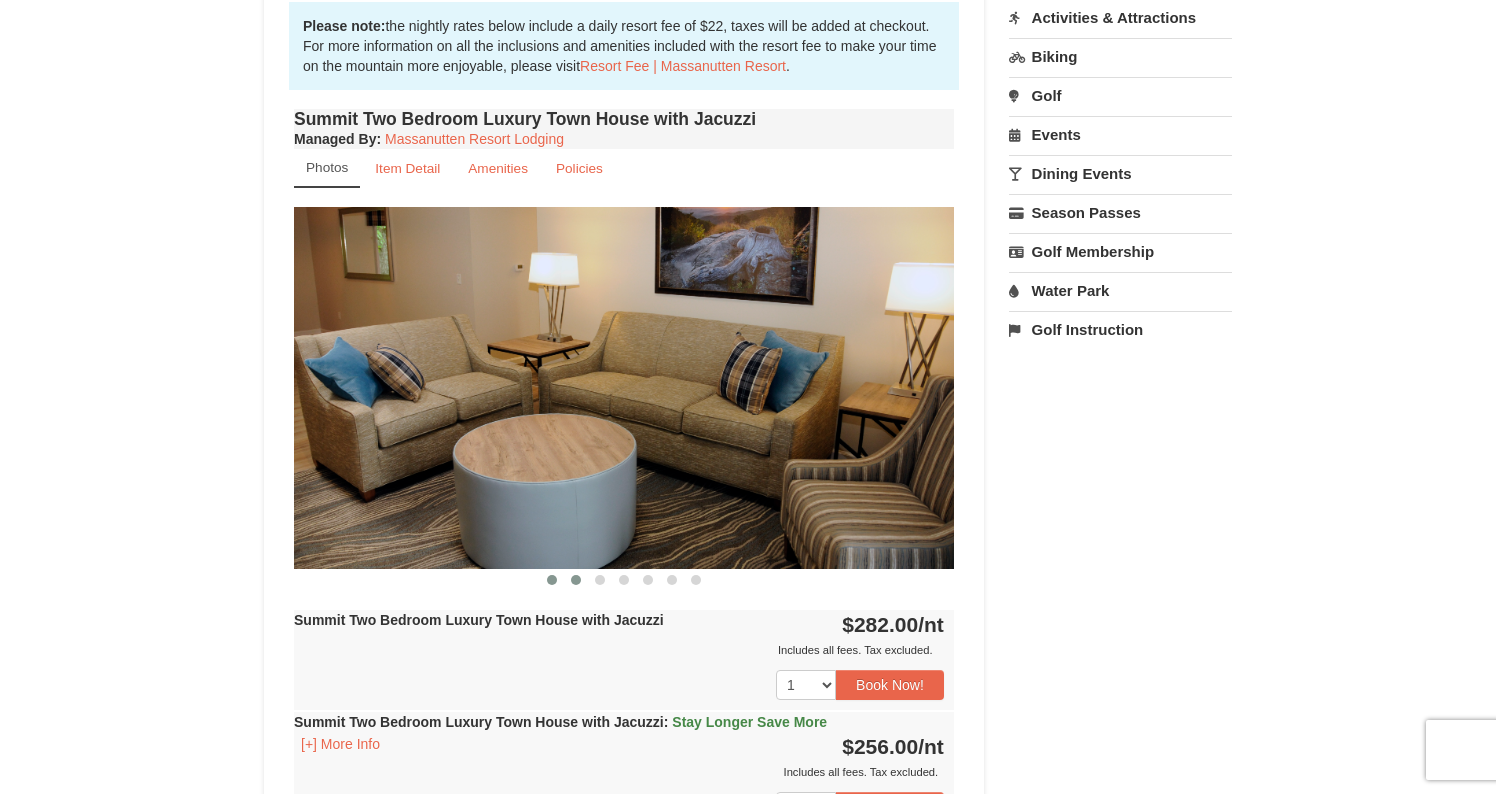 click at bounding box center [576, 580] 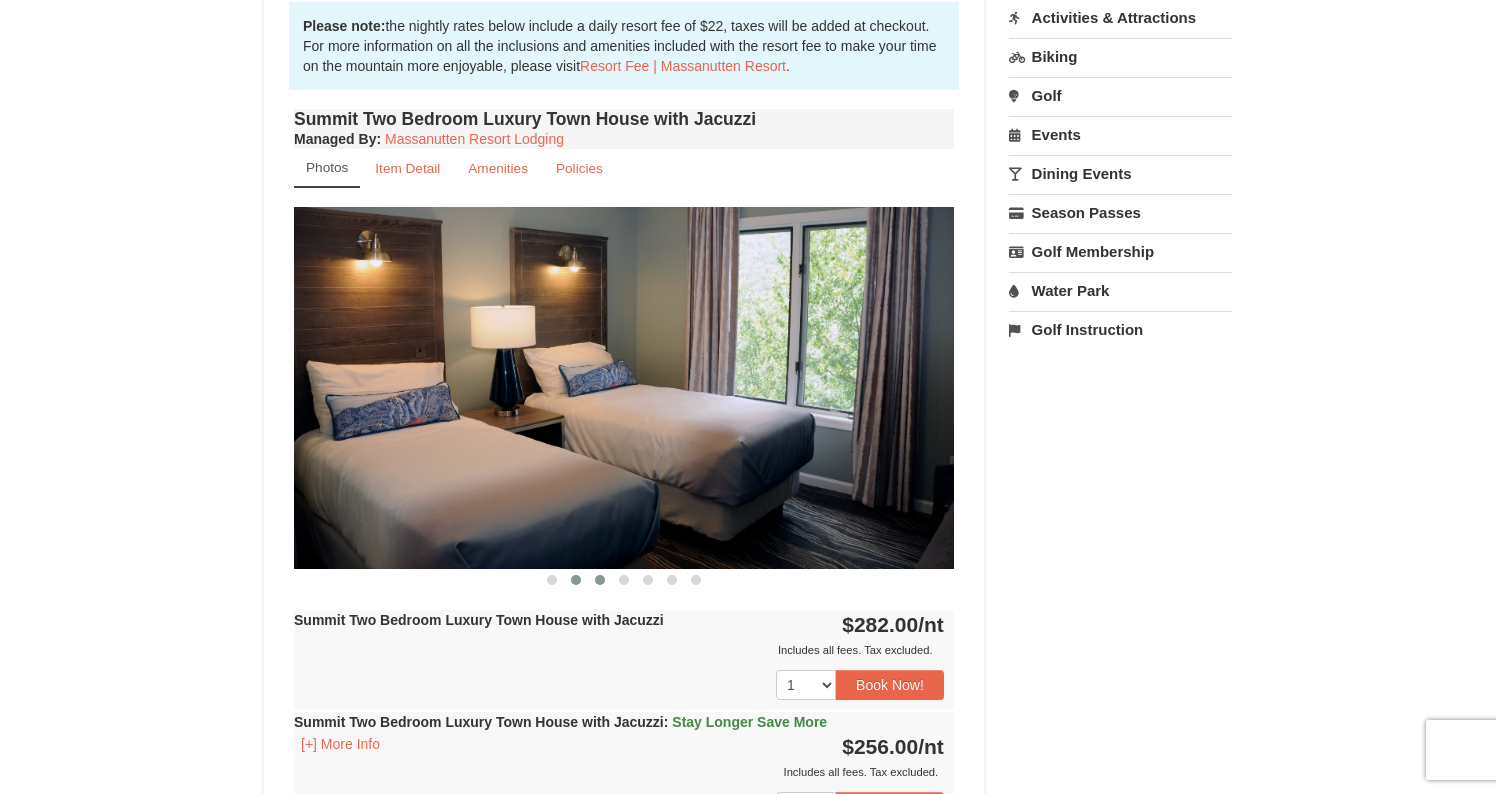 click at bounding box center (600, 580) 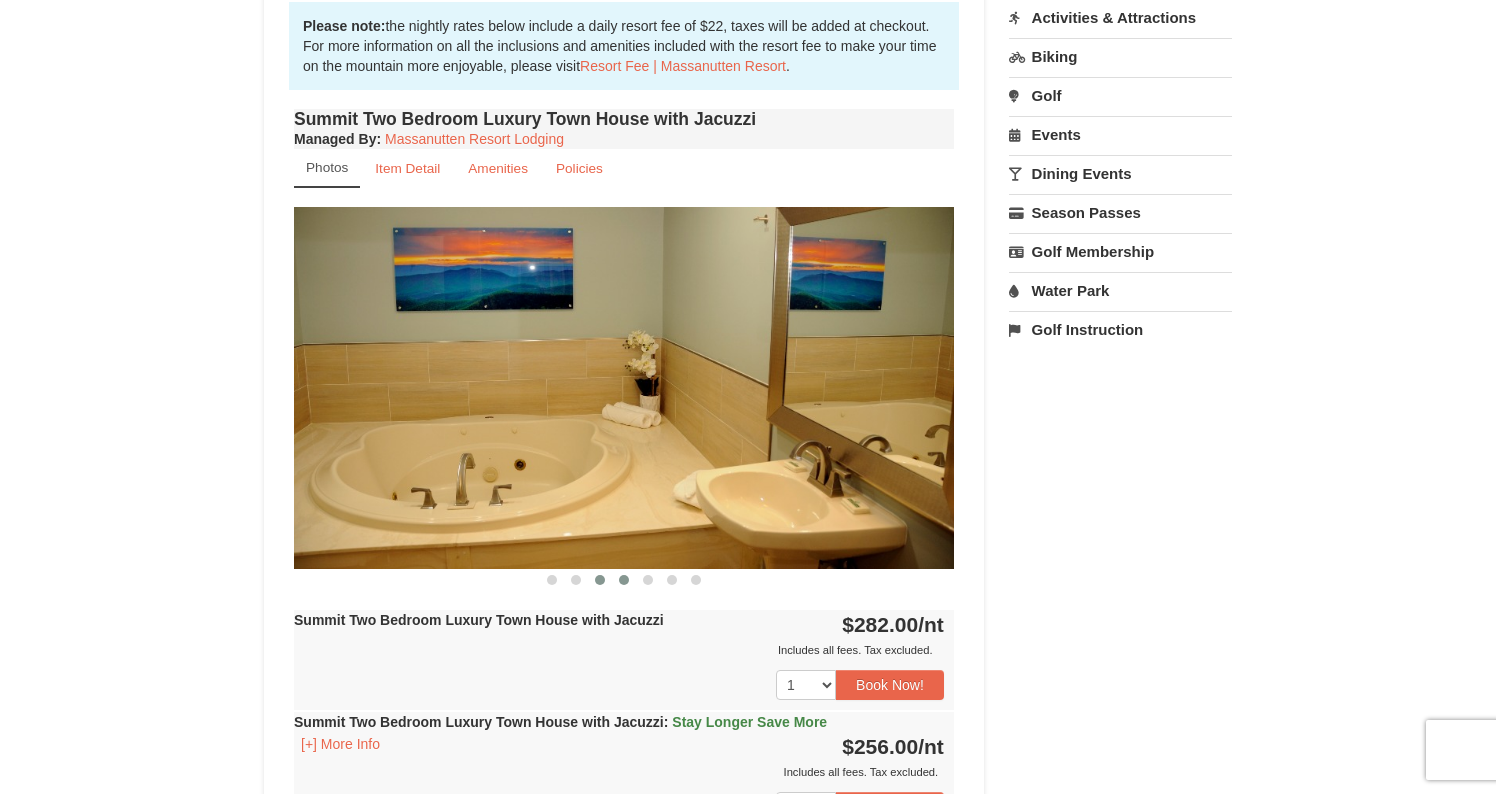 click at bounding box center [624, 580] 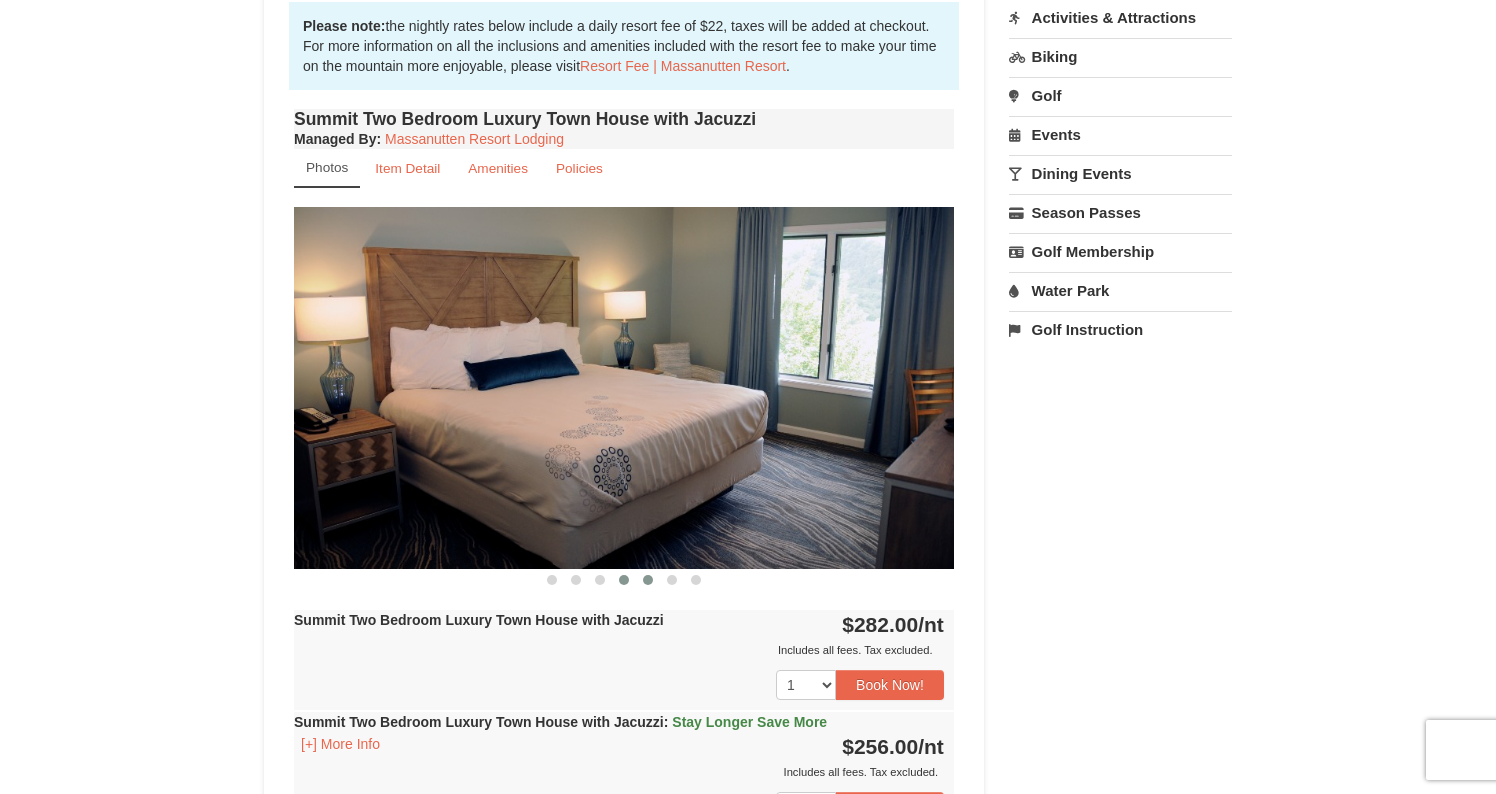 click at bounding box center (648, 580) 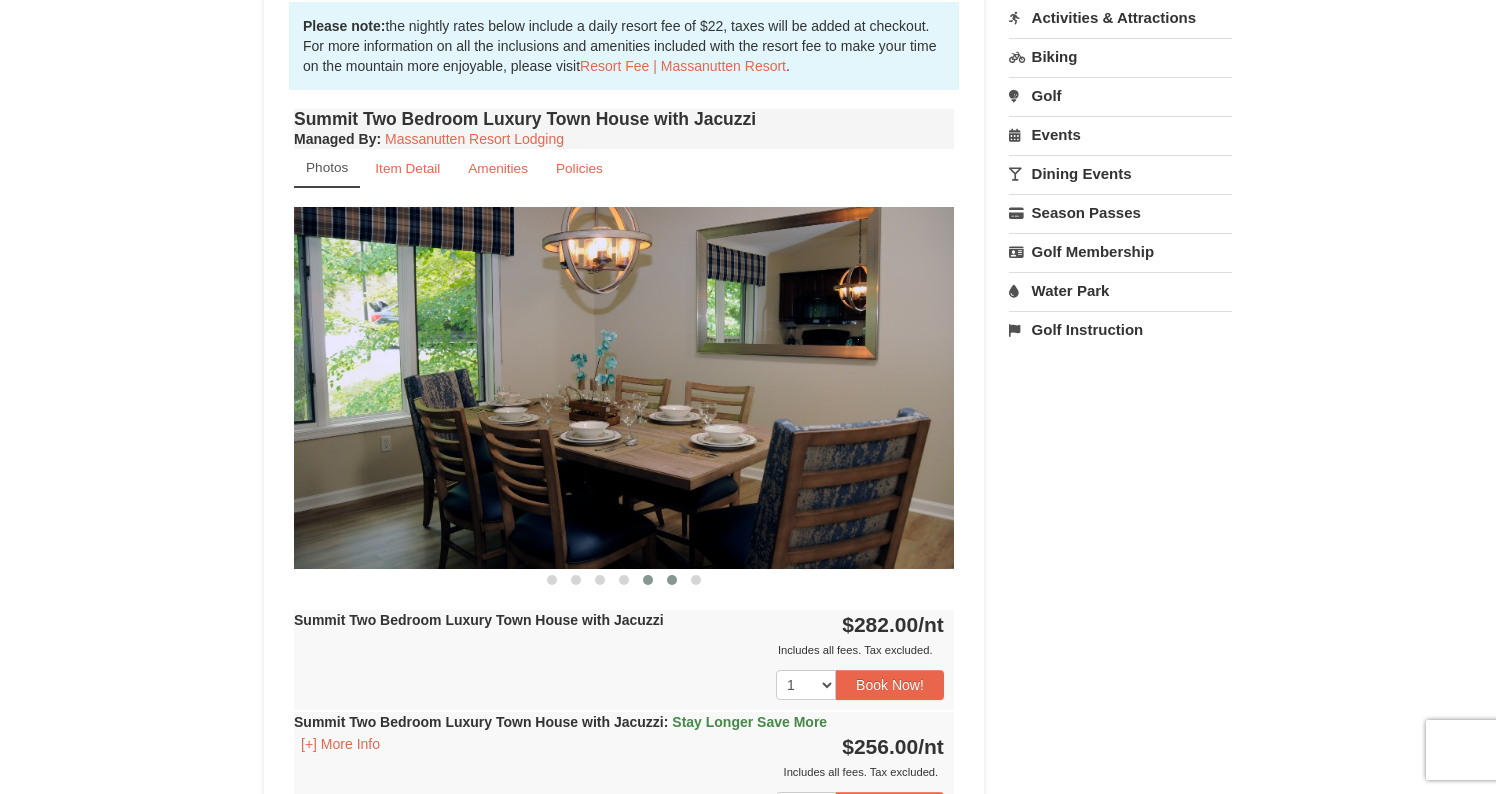 click at bounding box center [672, 580] 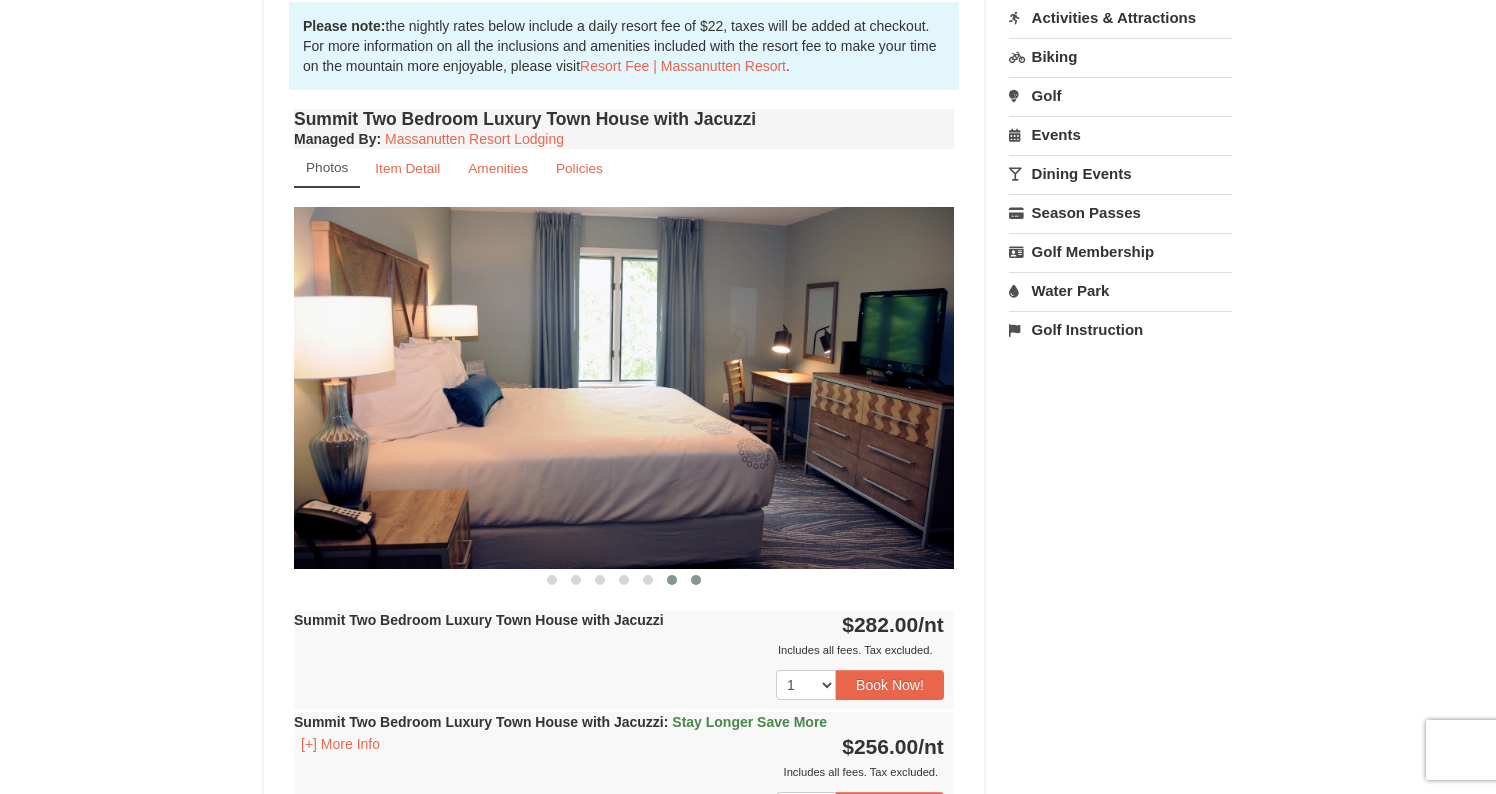 click at bounding box center (696, 580) 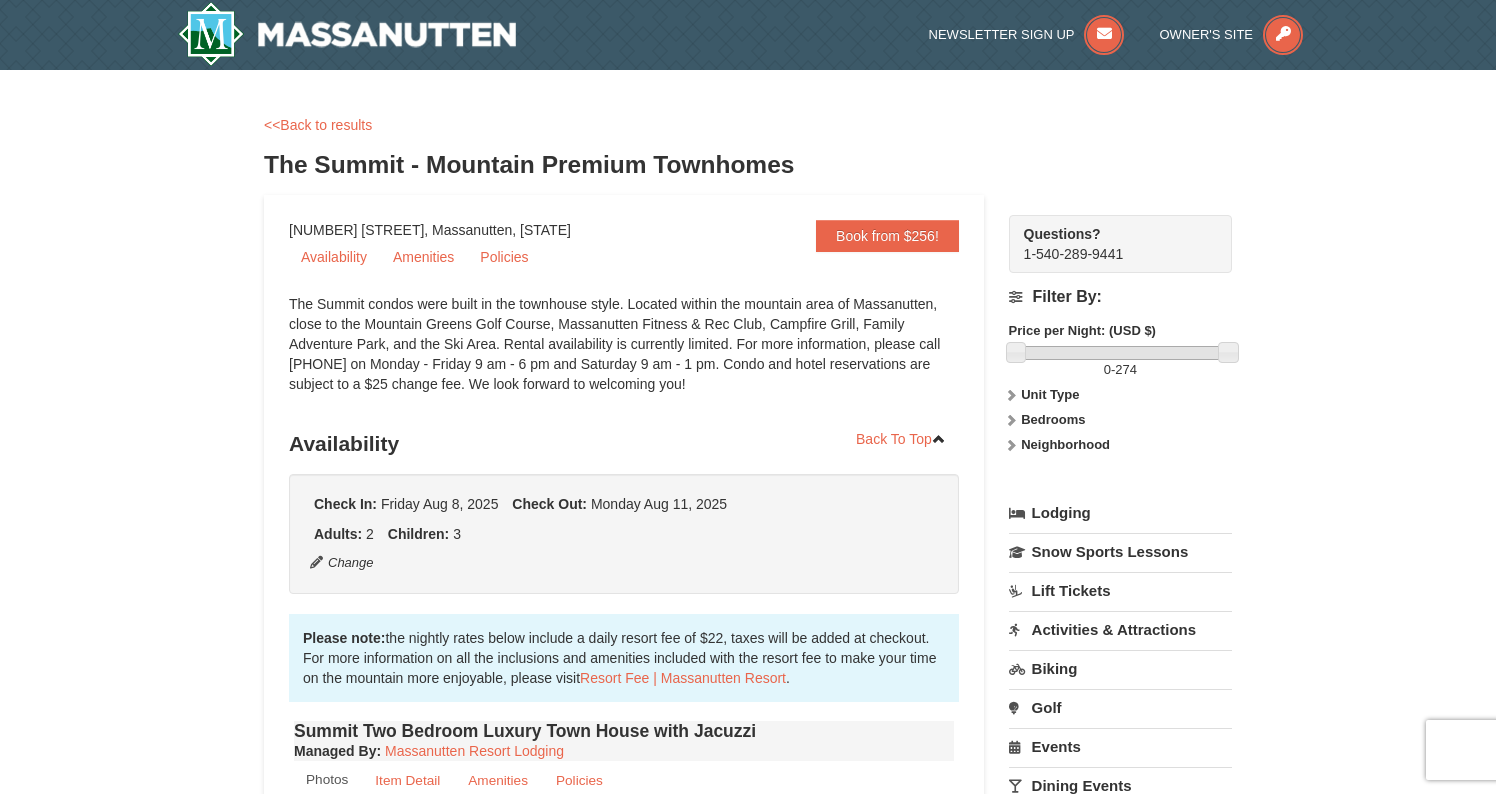 scroll, scrollTop: 0, scrollLeft: 0, axis: both 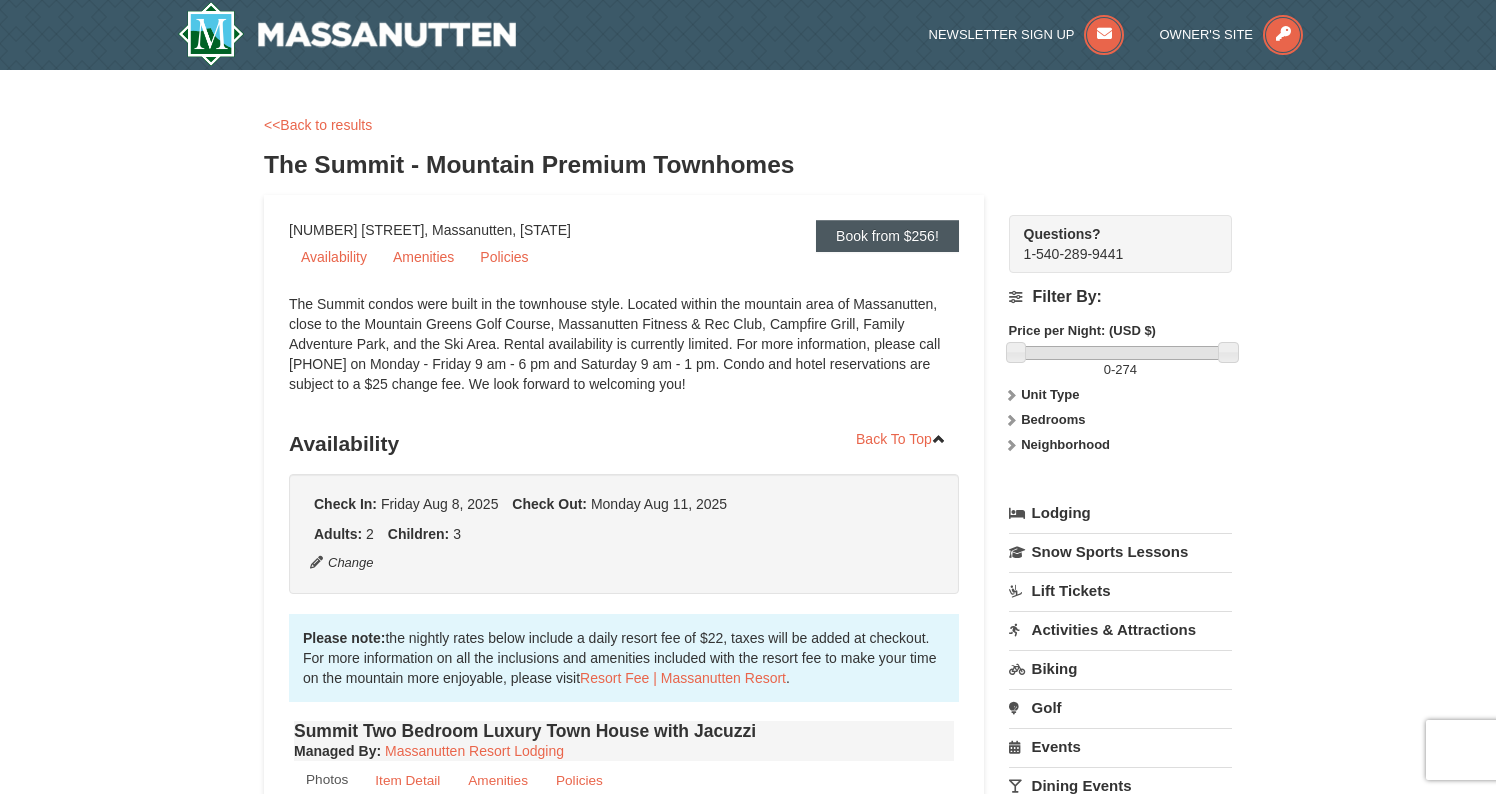 click on "Book from $256!" at bounding box center [887, 236] 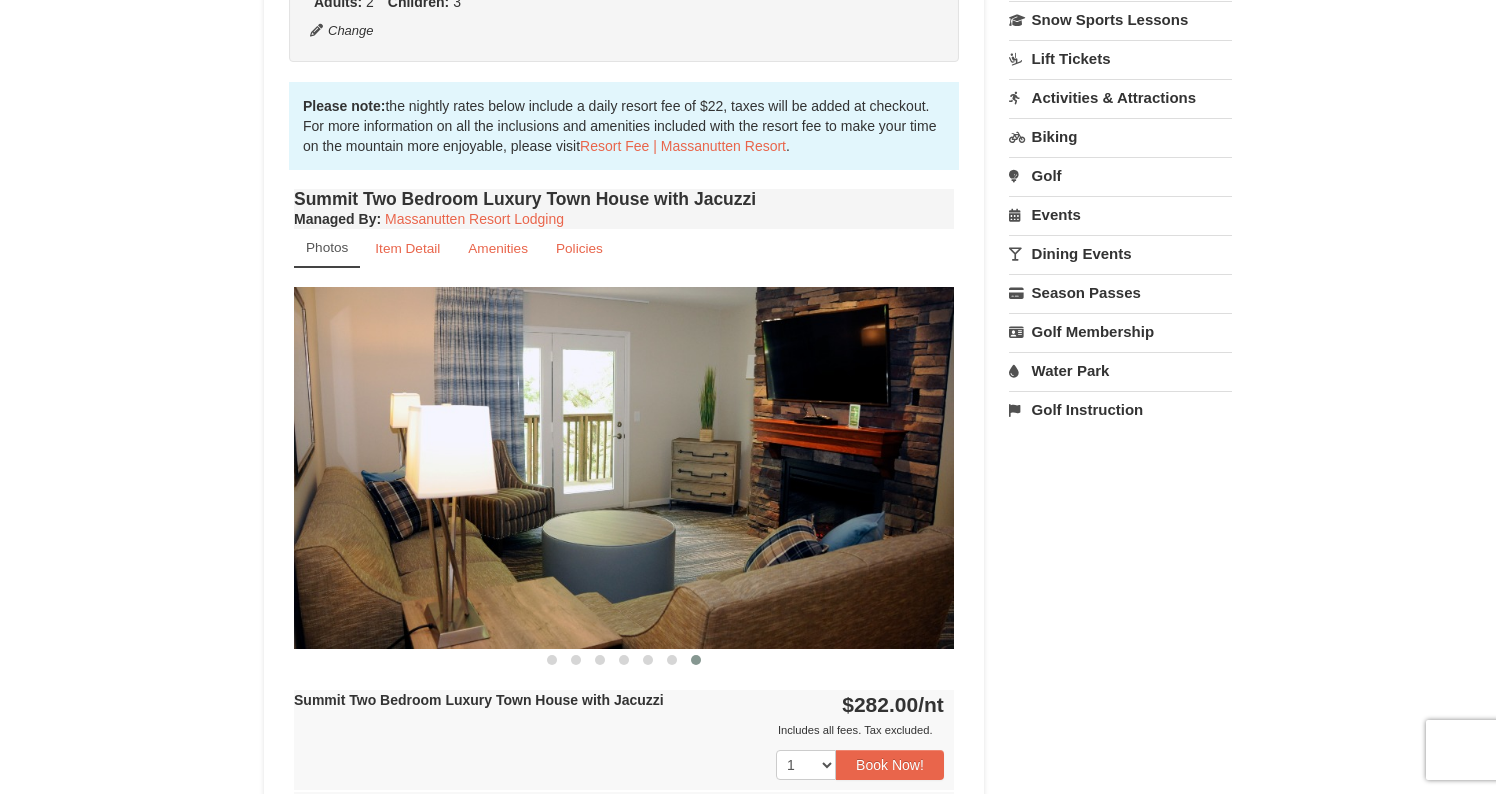 scroll, scrollTop: 538, scrollLeft: 0, axis: vertical 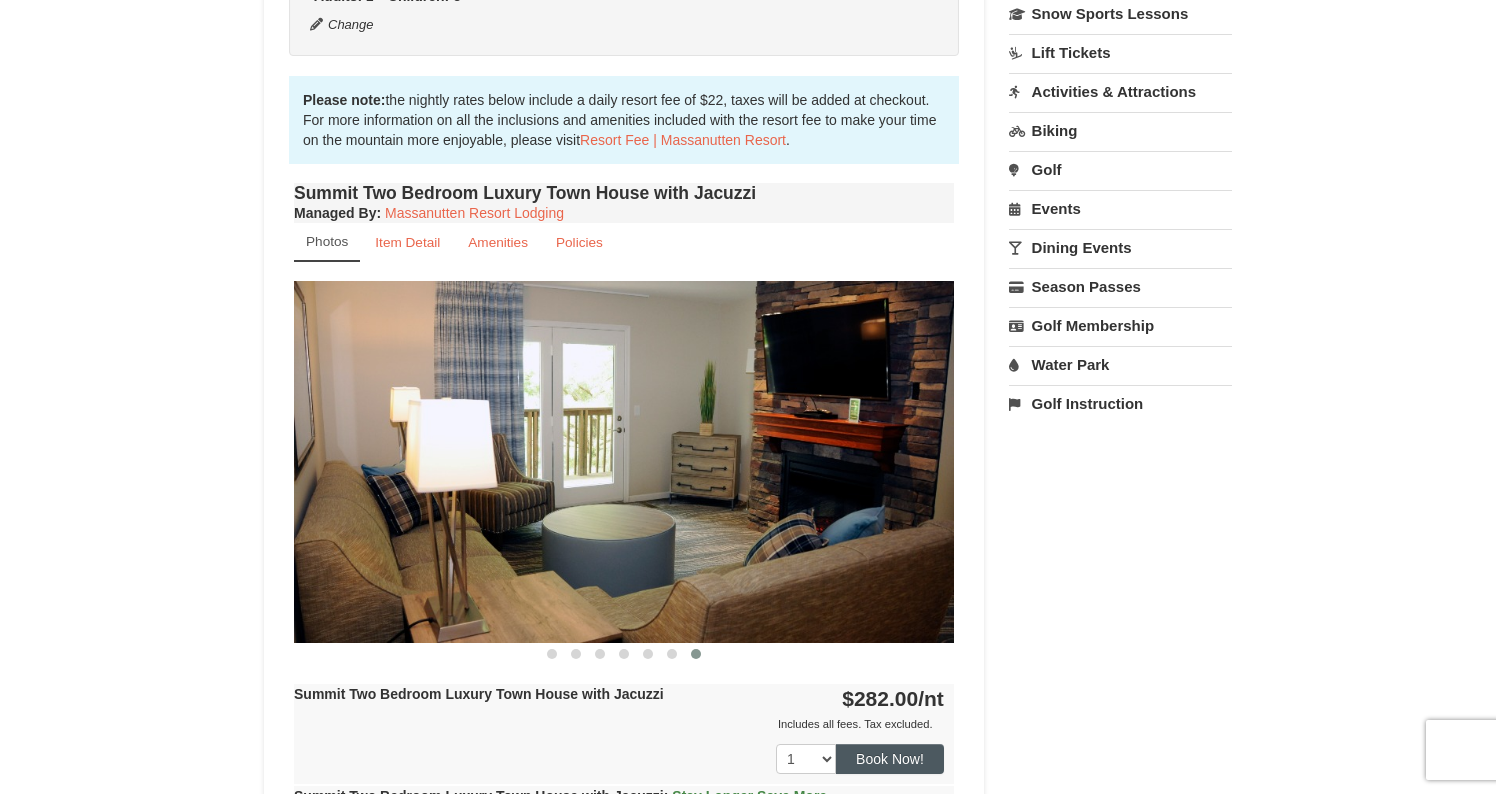 click on "Book Now!" at bounding box center [890, 759] 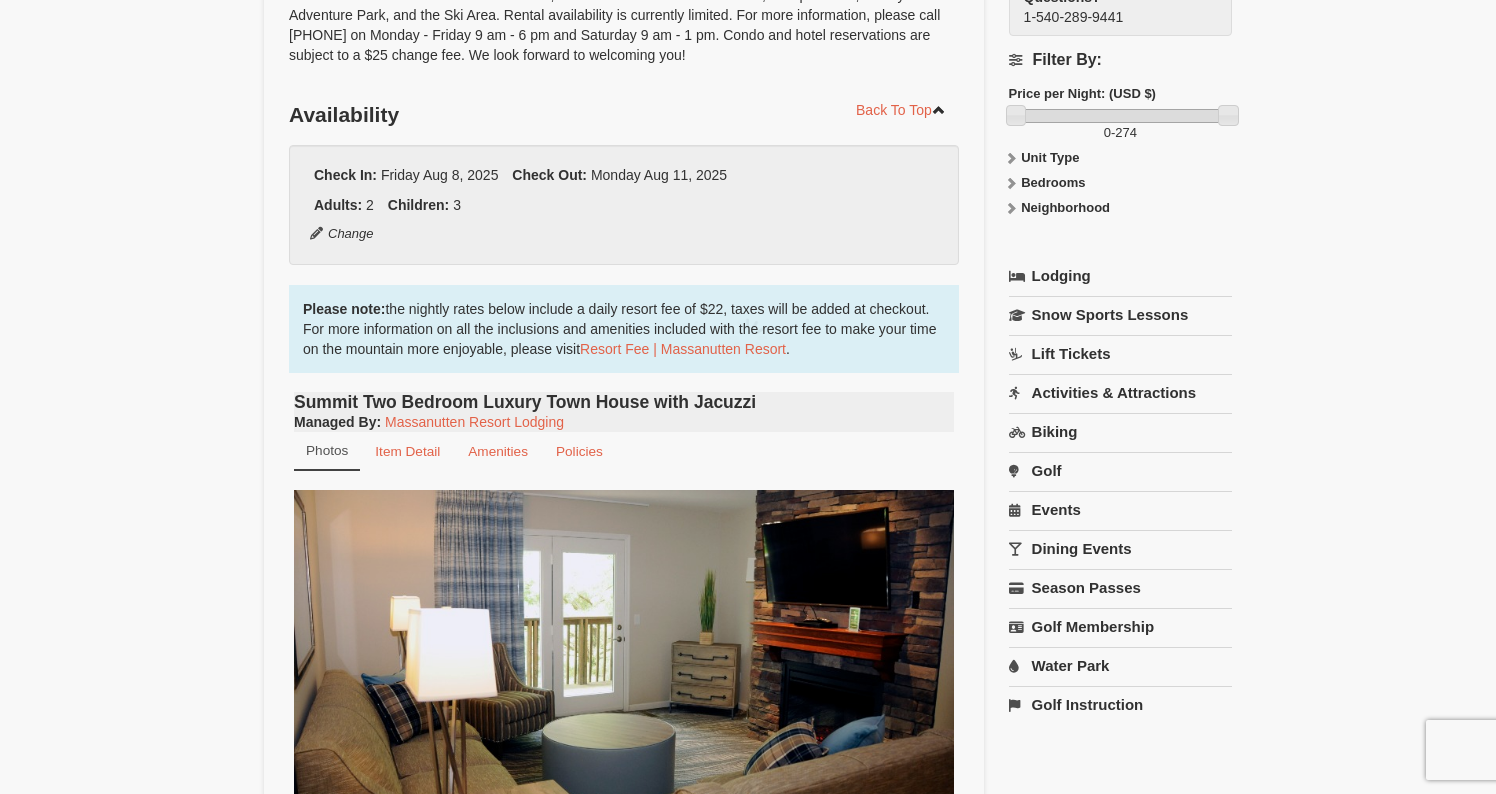 scroll, scrollTop: 195, scrollLeft: 0, axis: vertical 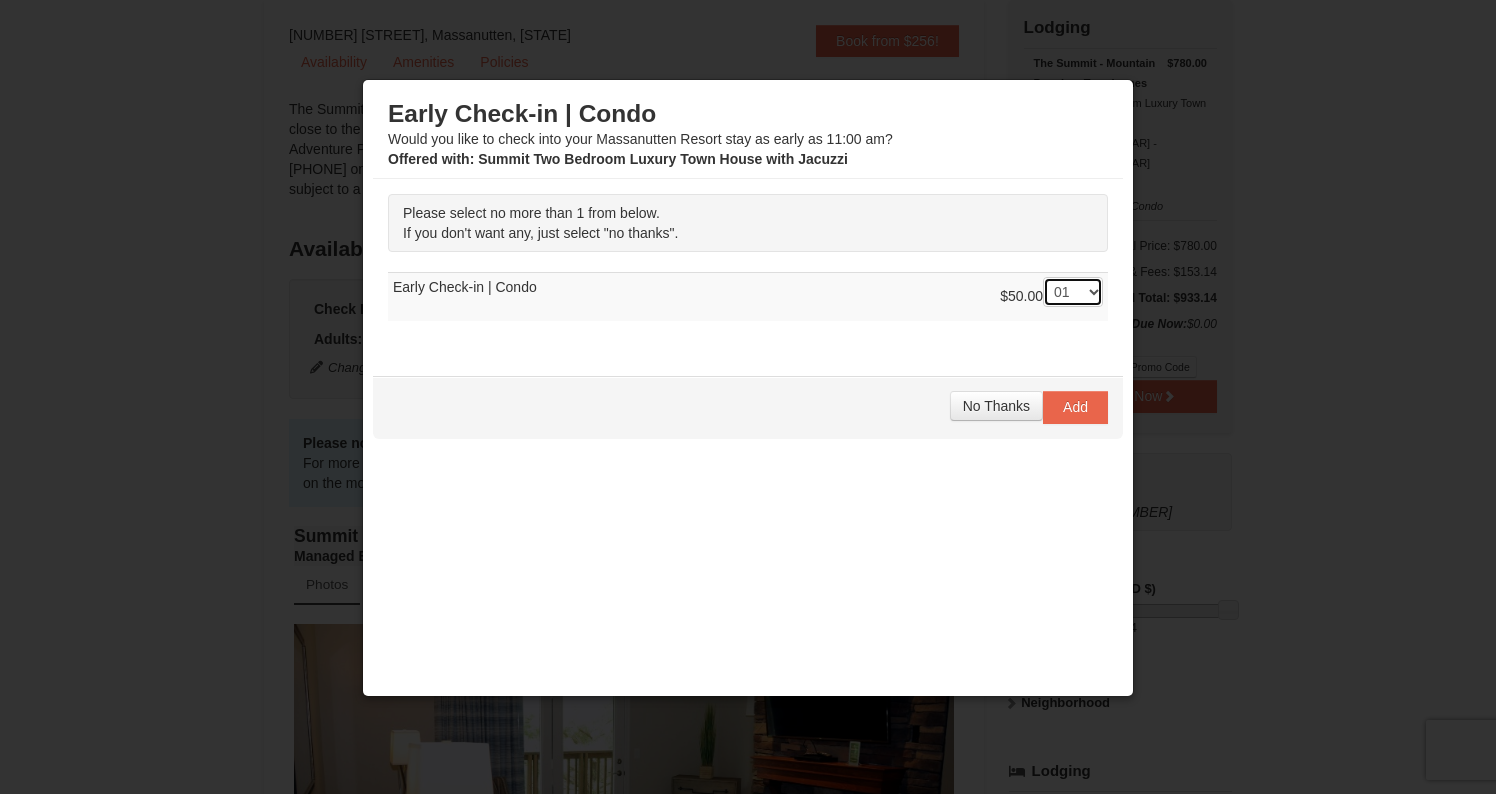 select on "0" 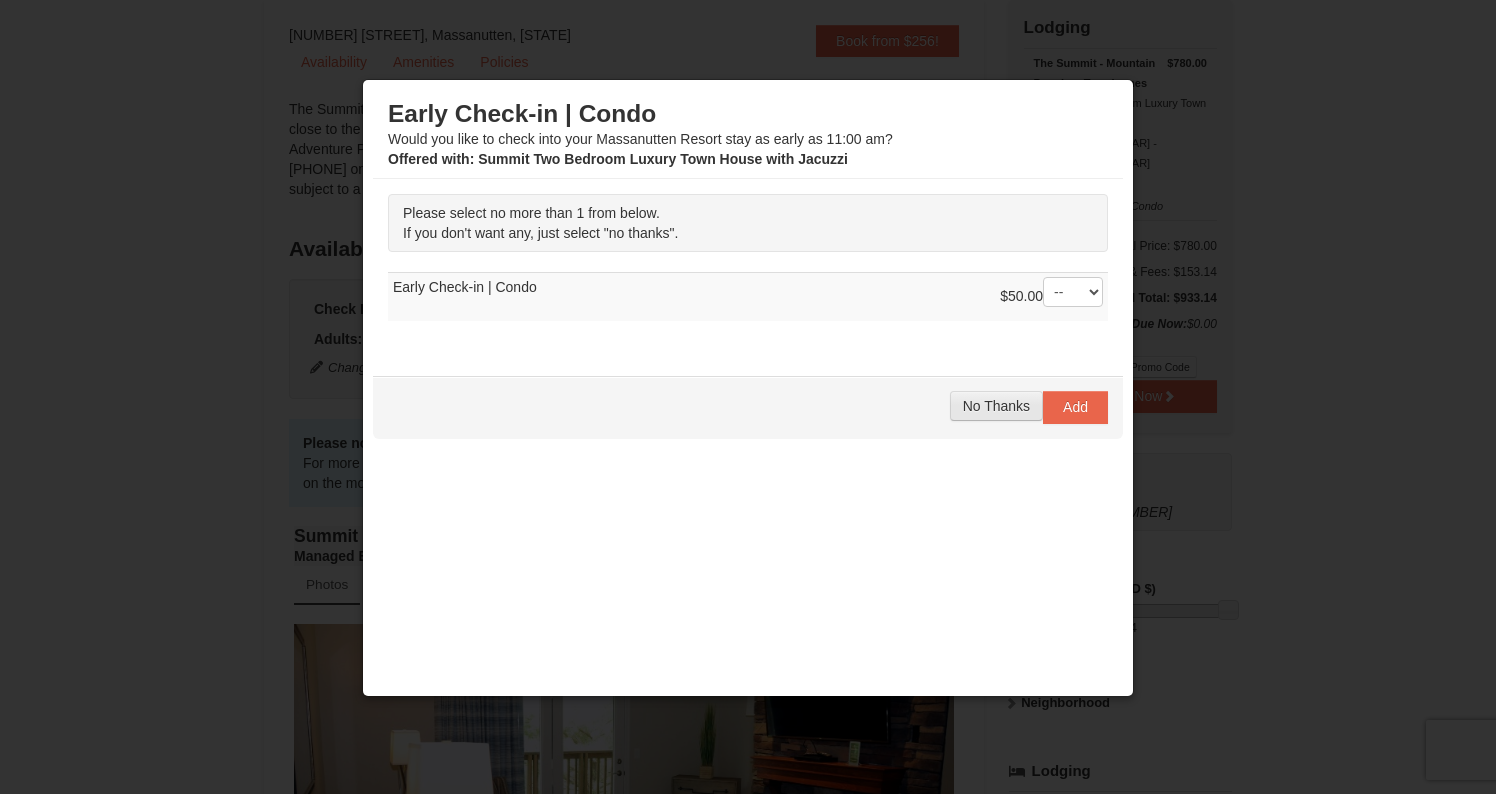 click on "No Thanks" at bounding box center [996, 406] 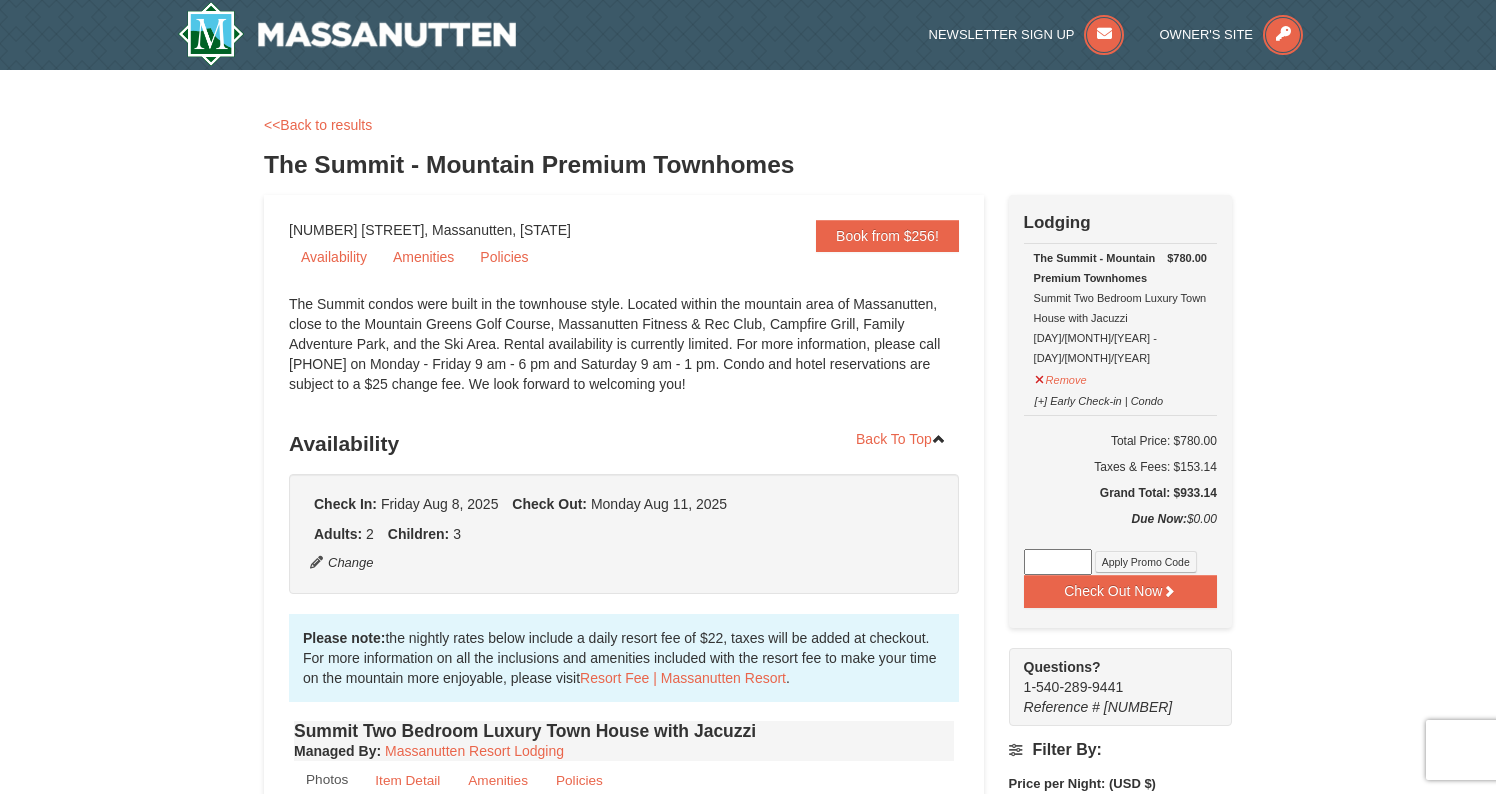 scroll, scrollTop: 0, scrollLeft: 0, axis: both 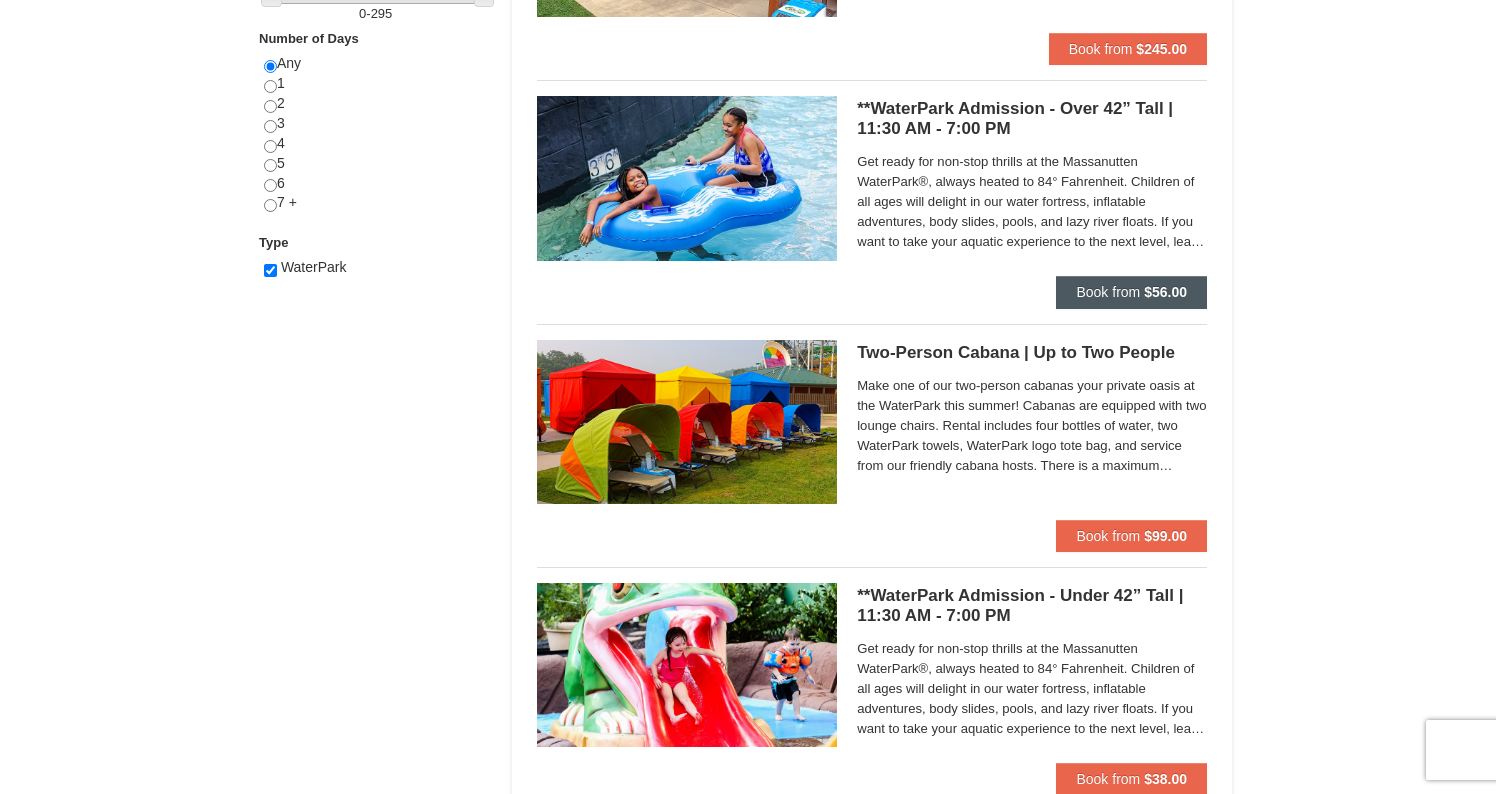 click on "Book from" at bounding box center (1108, 292) 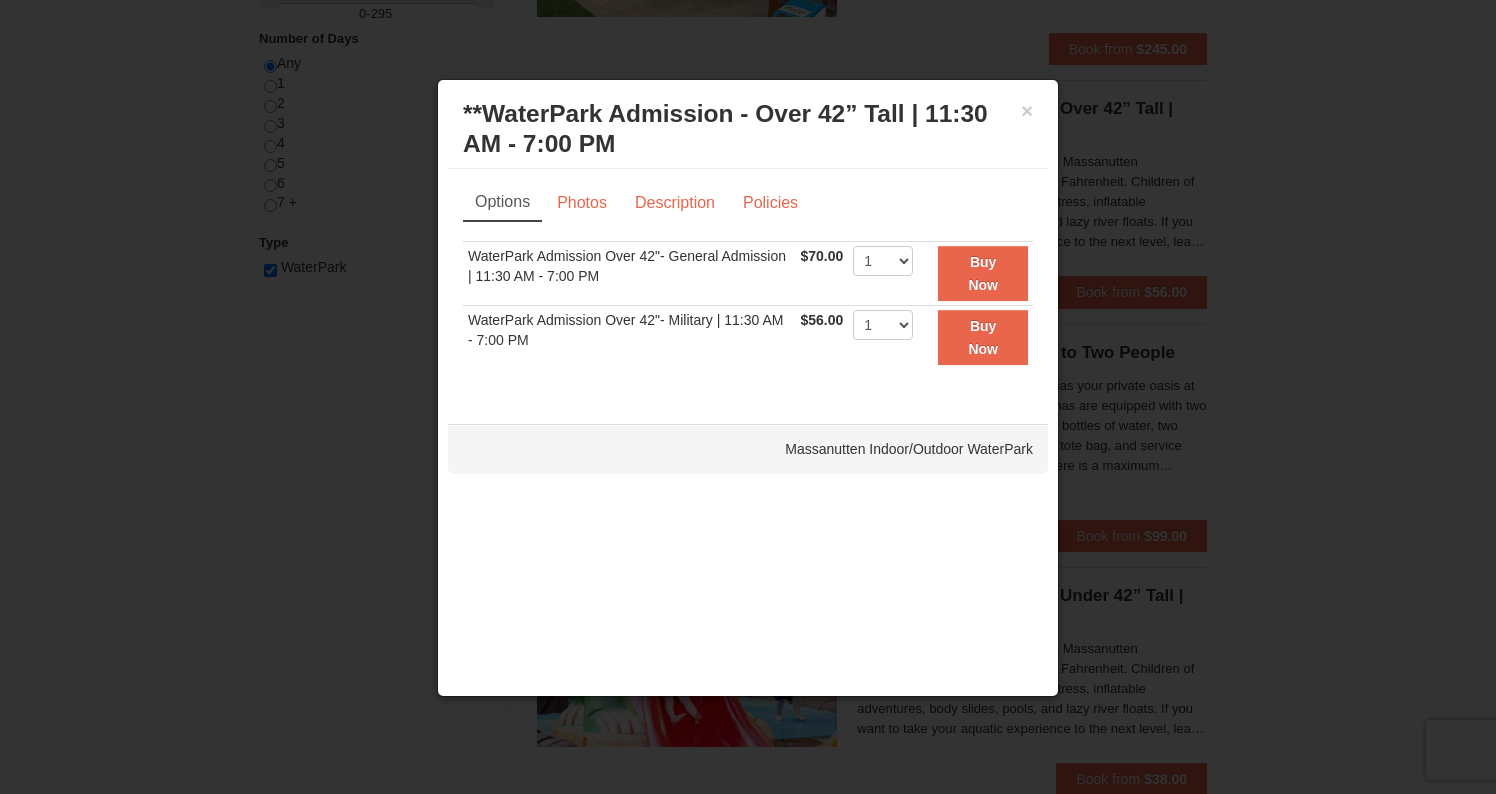 click on "WaterPark Admission Over 42"- Military | 11:30 AM - 7:00 PM" at bounding box center [629, 337] 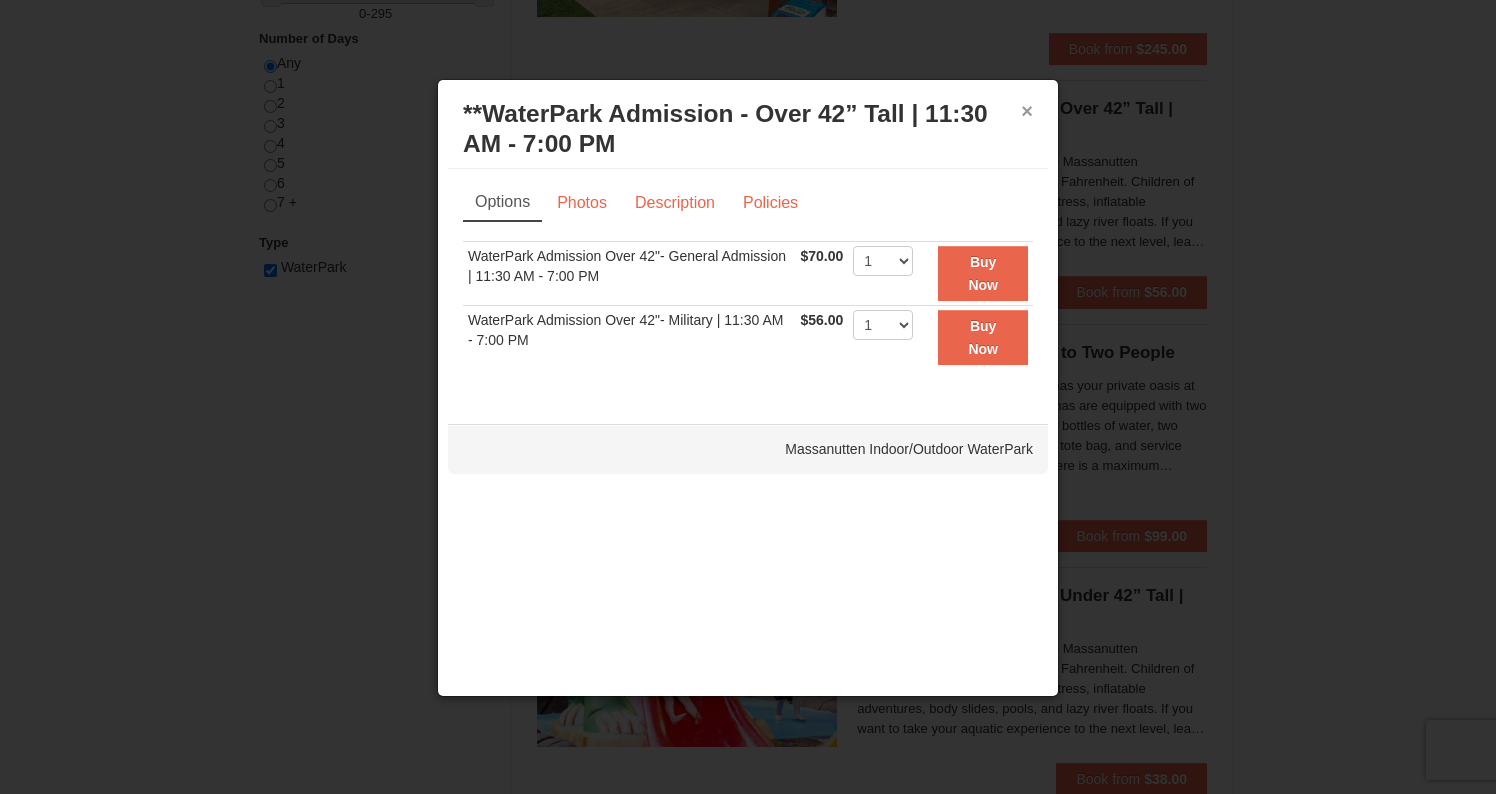 click on "×" at bounding box center [1027, 111] 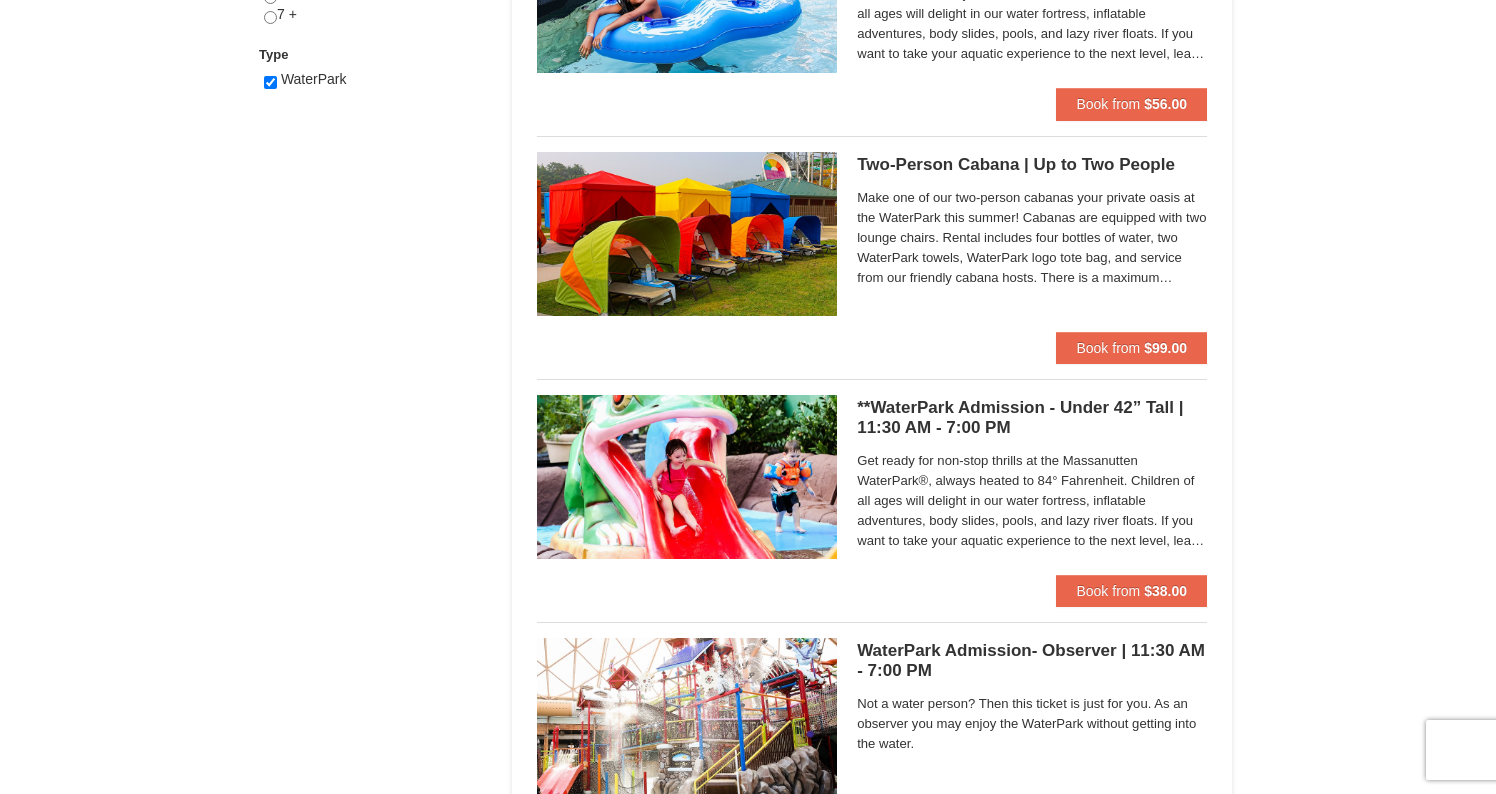 scroll, scrollTop: 1016, scrollLeft: 0, axis: vertical 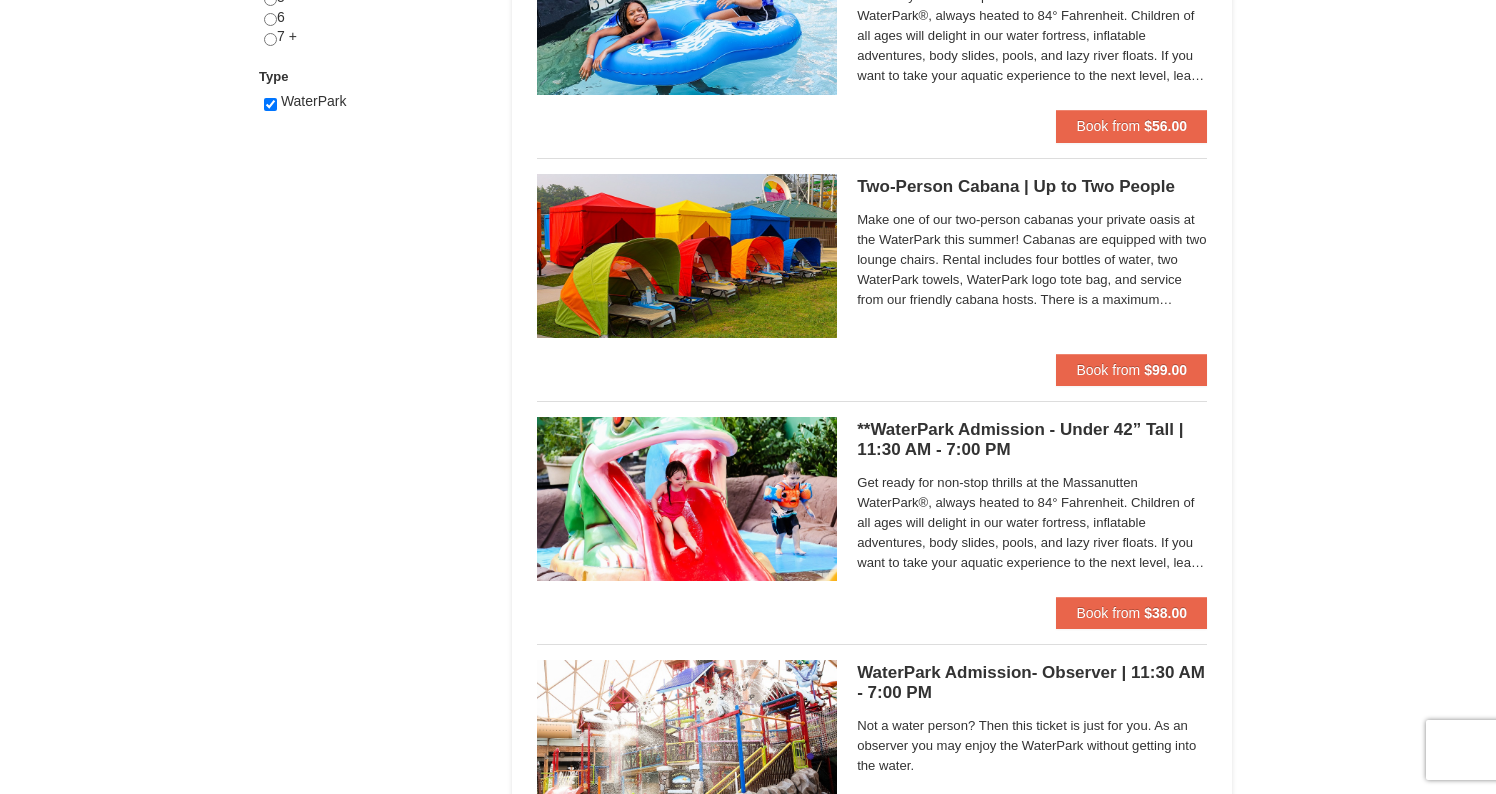 click at bounding box center [687, 499] 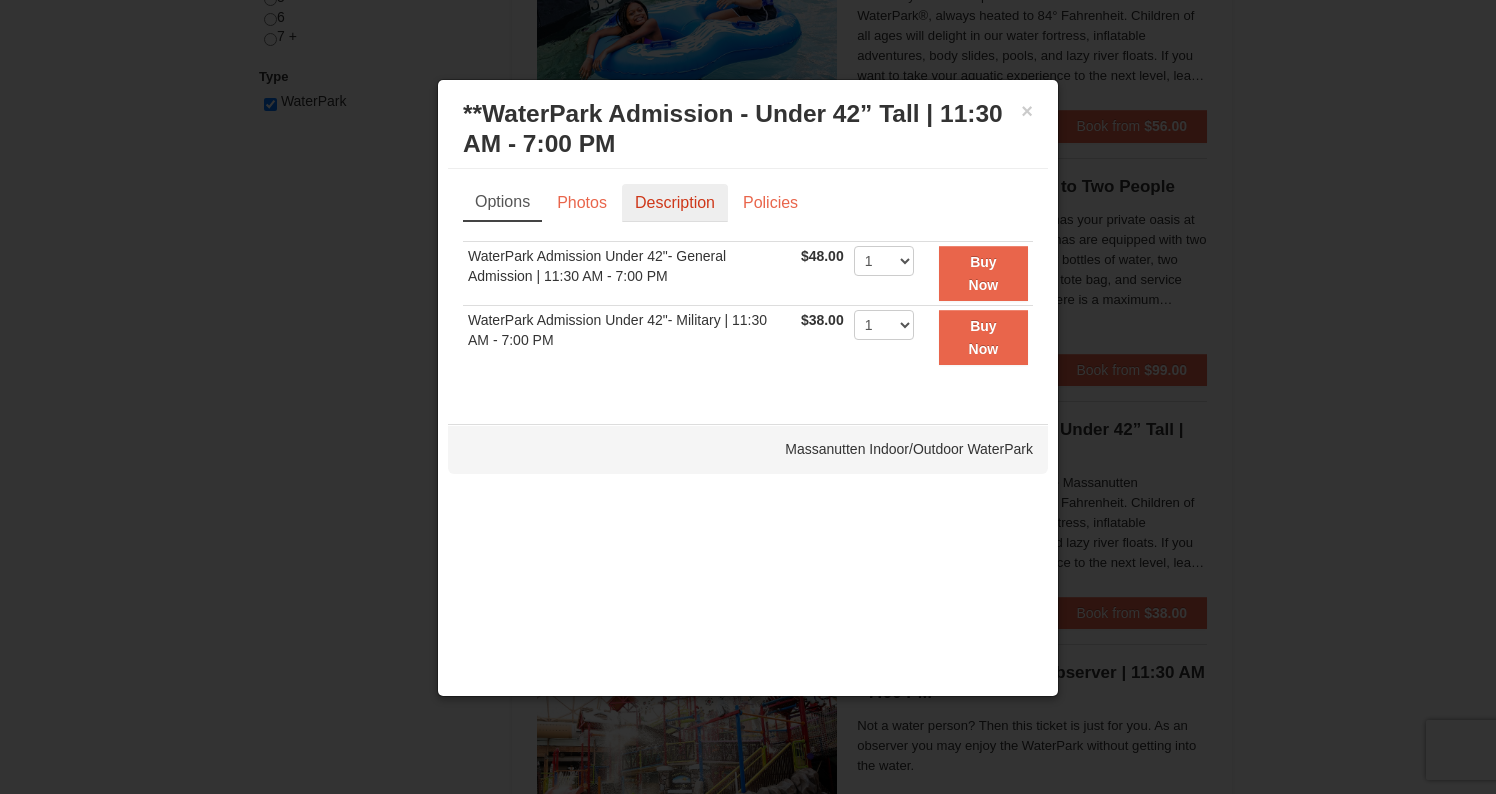 click on "Description" at bounding box center [675, 203] 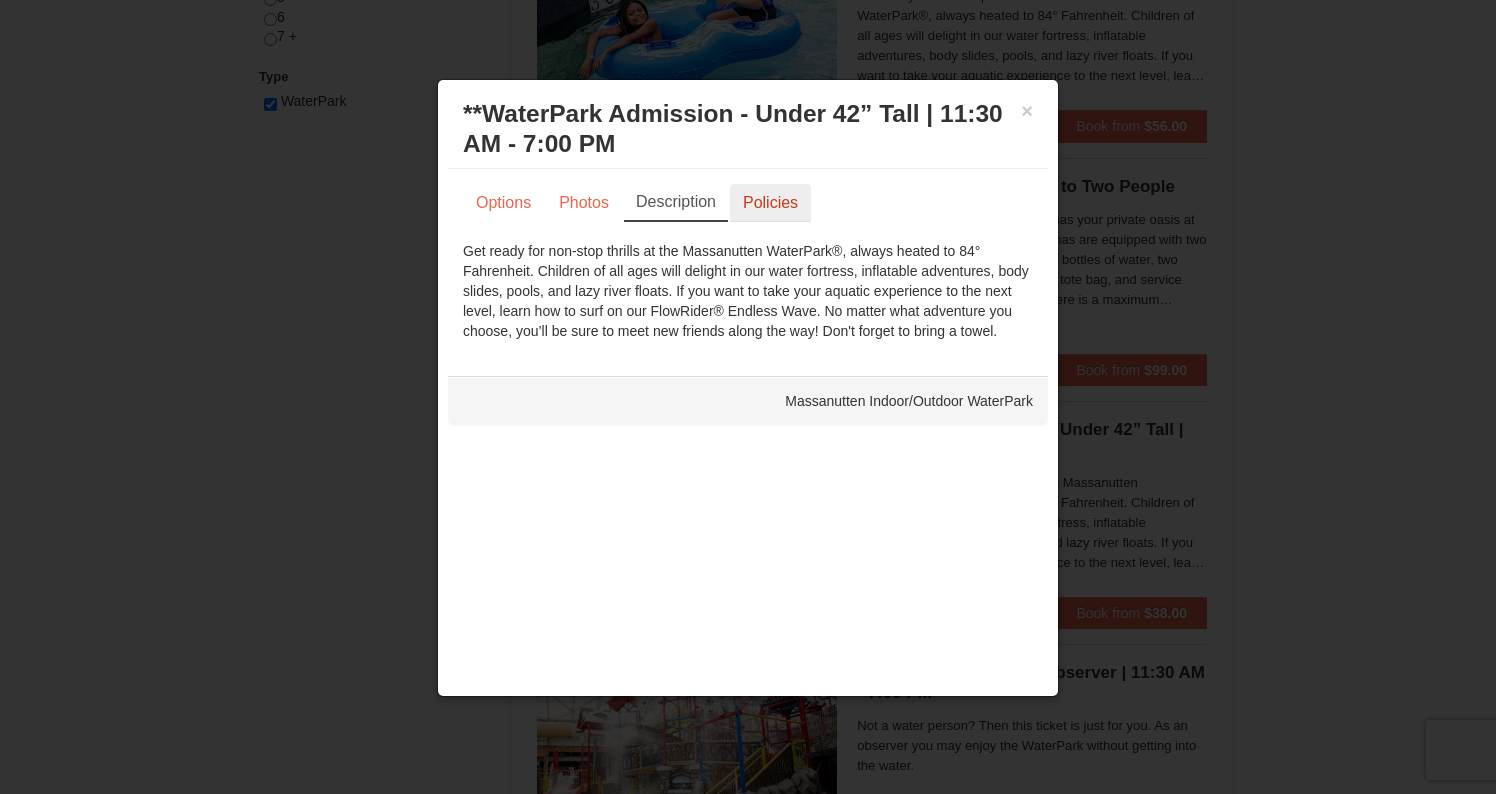 click on "Policies" at bounding box center (770, 203) 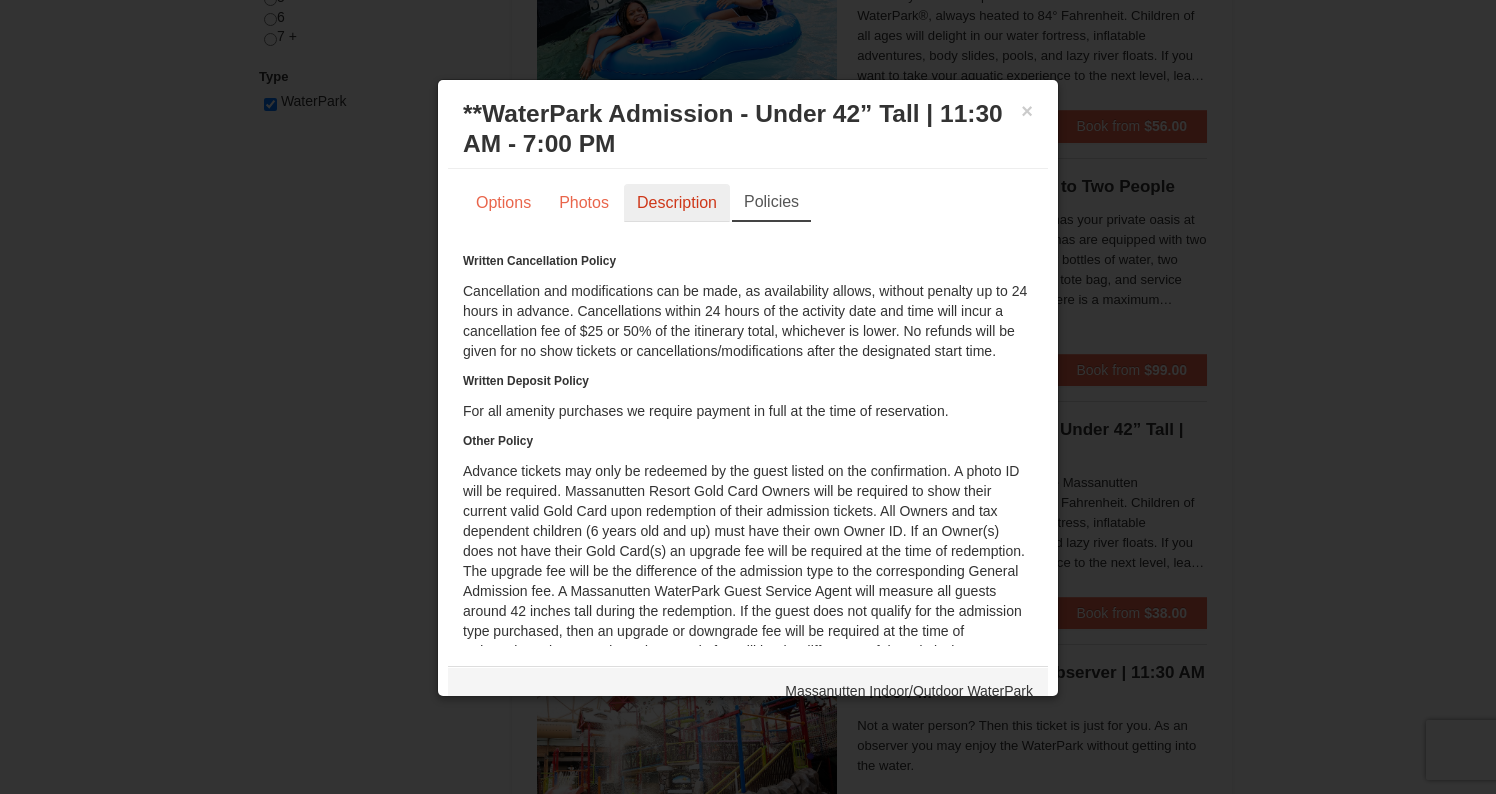 scroll, scrollTop: 0, scrollLeft: 0, axis: both 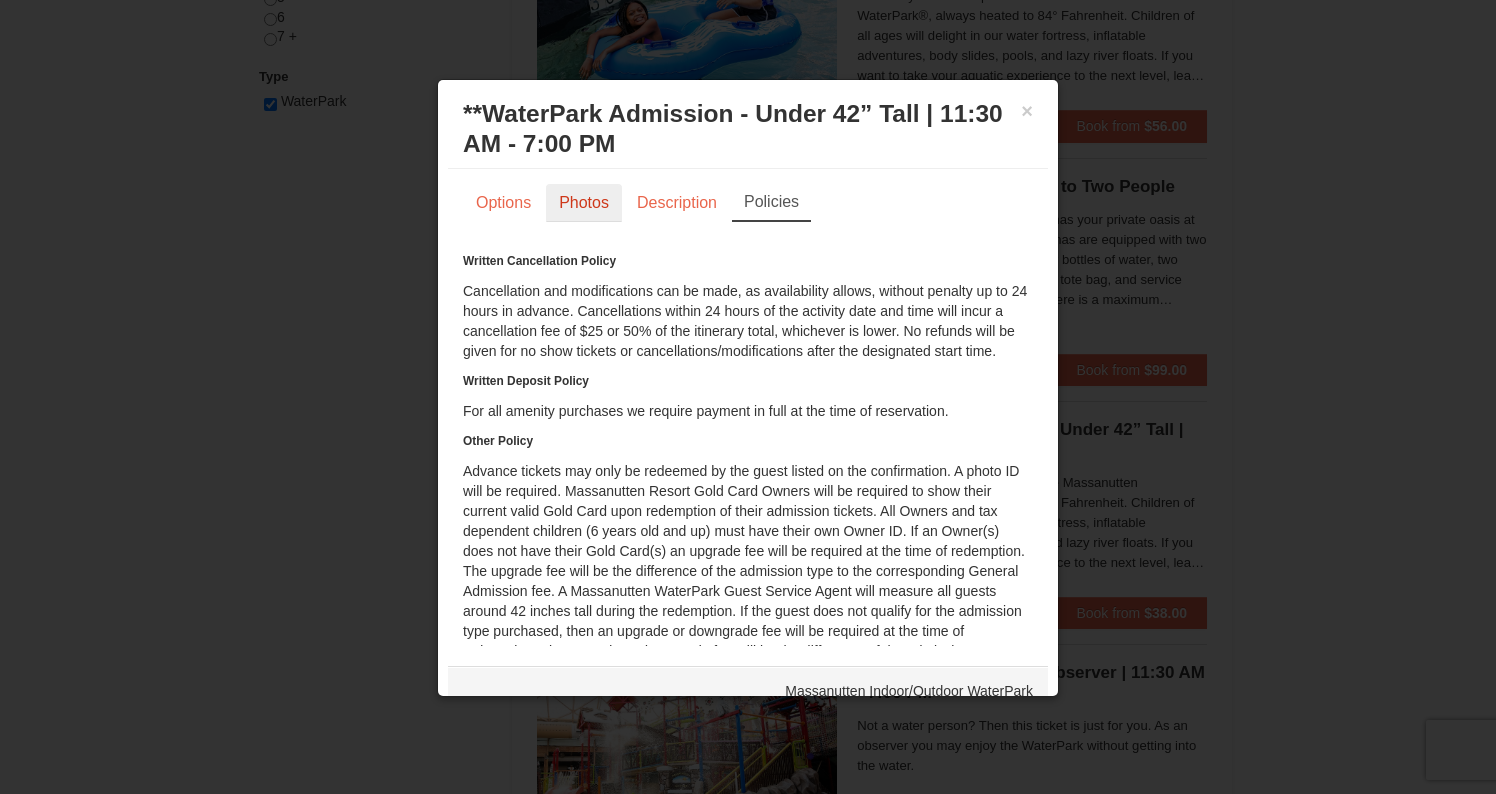 click on "Photos" at bounding box center (584, 203) 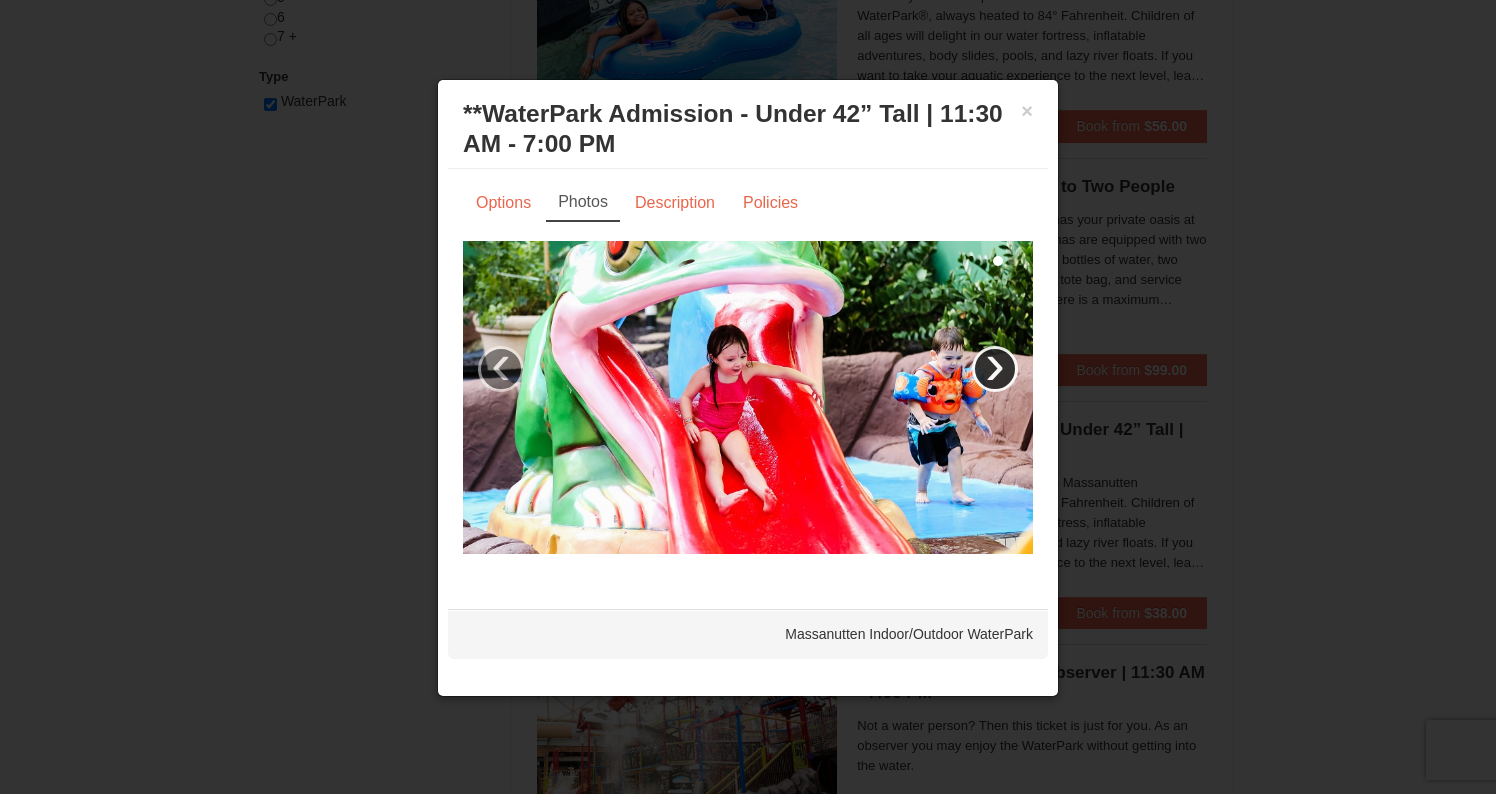 click on "›" at bounding box center (995, 369) 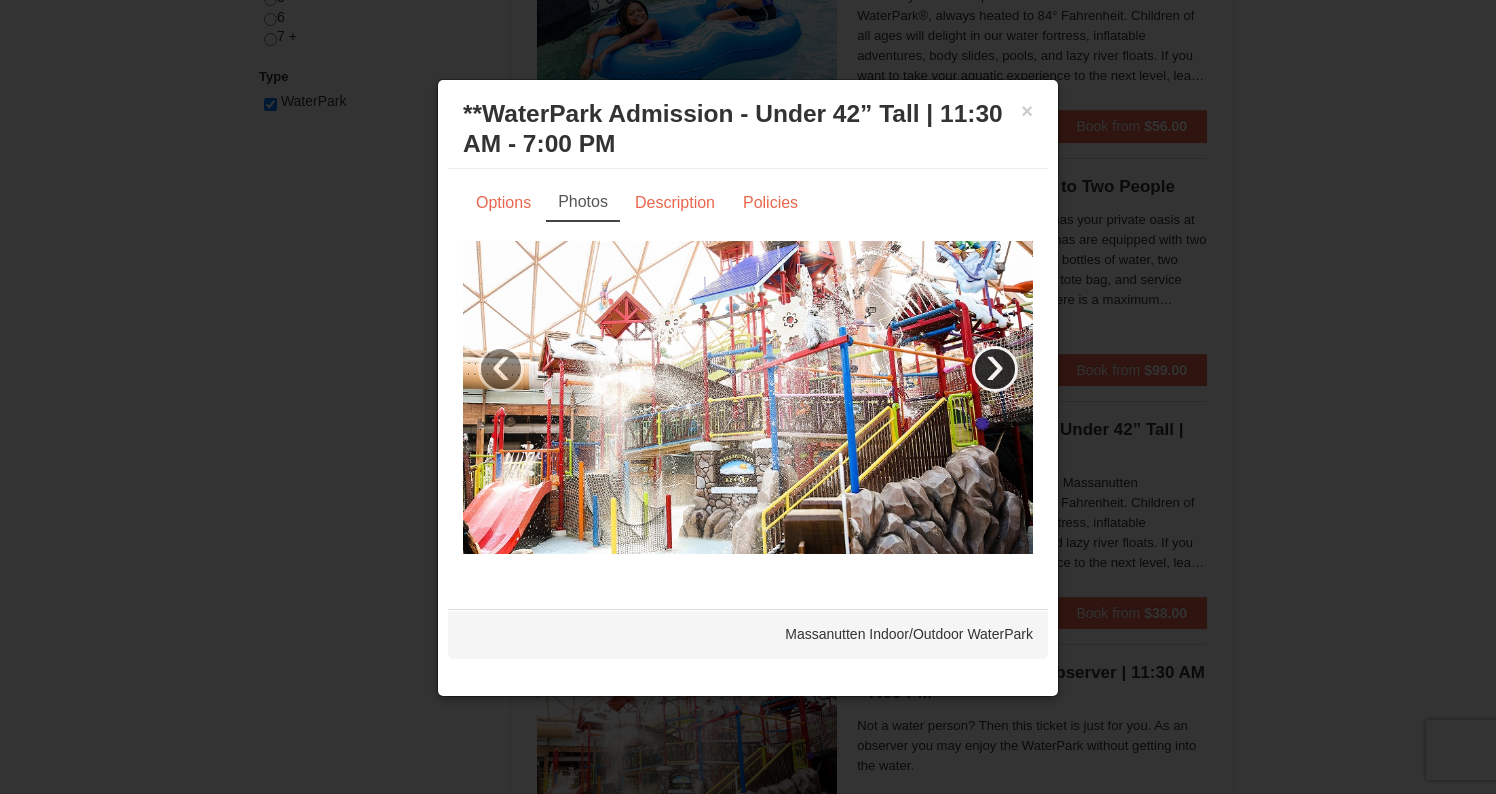 click on "›" at bounding box center [995, 369] 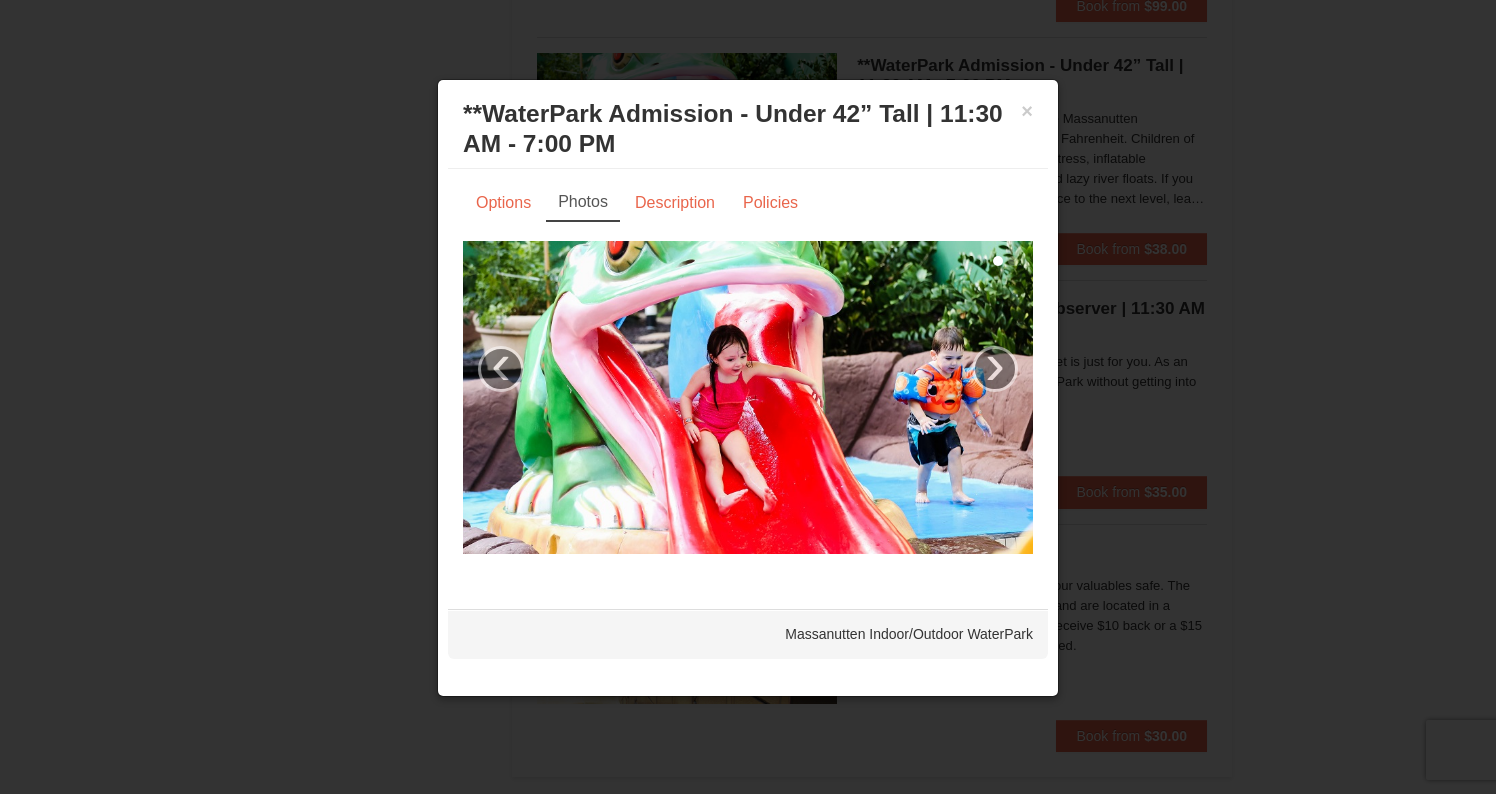 scroll, scrollTop: 1385, scrollLeft: 0, axis: vertical 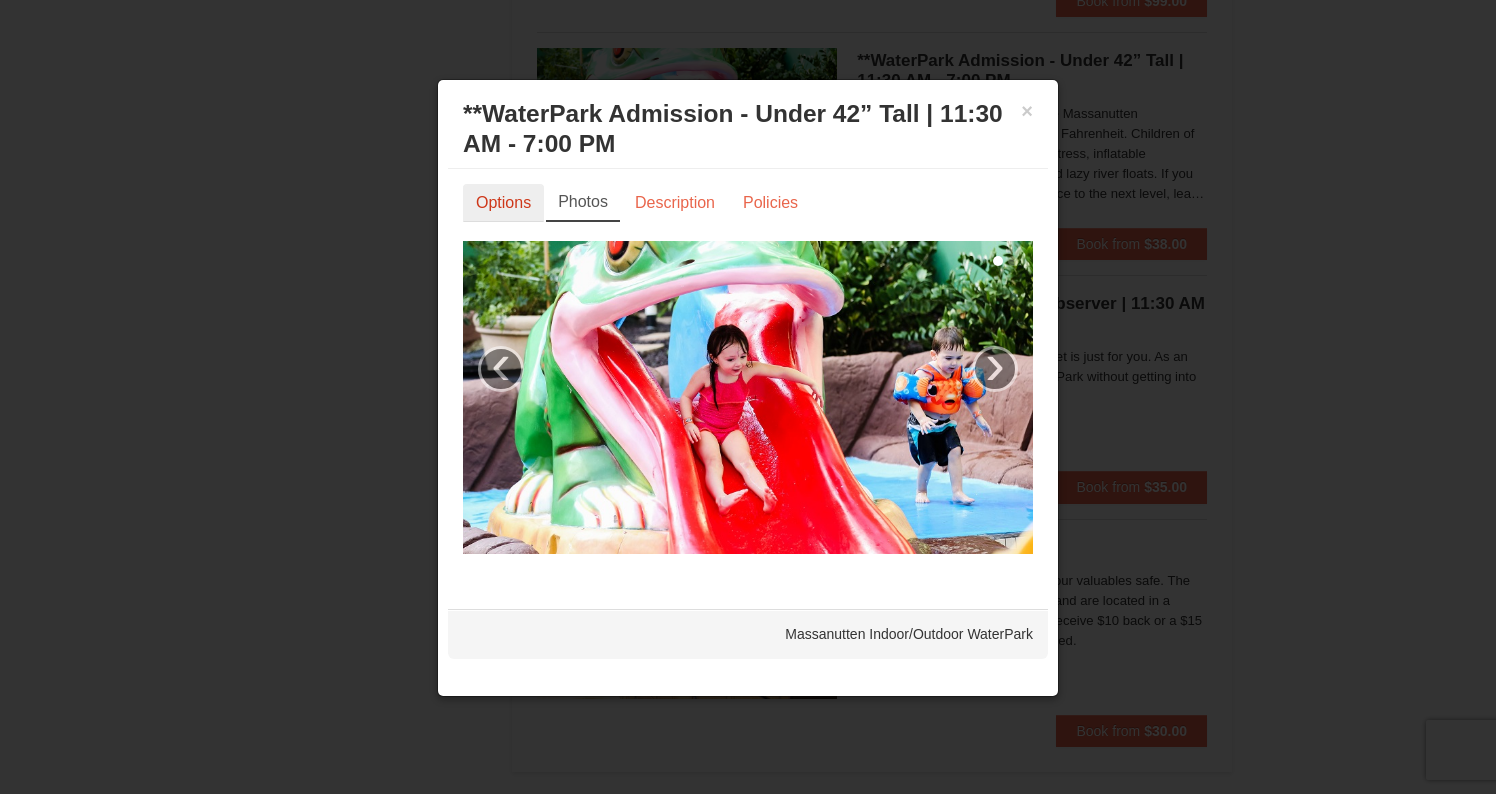 click on "Options" at bounding box center (503, 203) 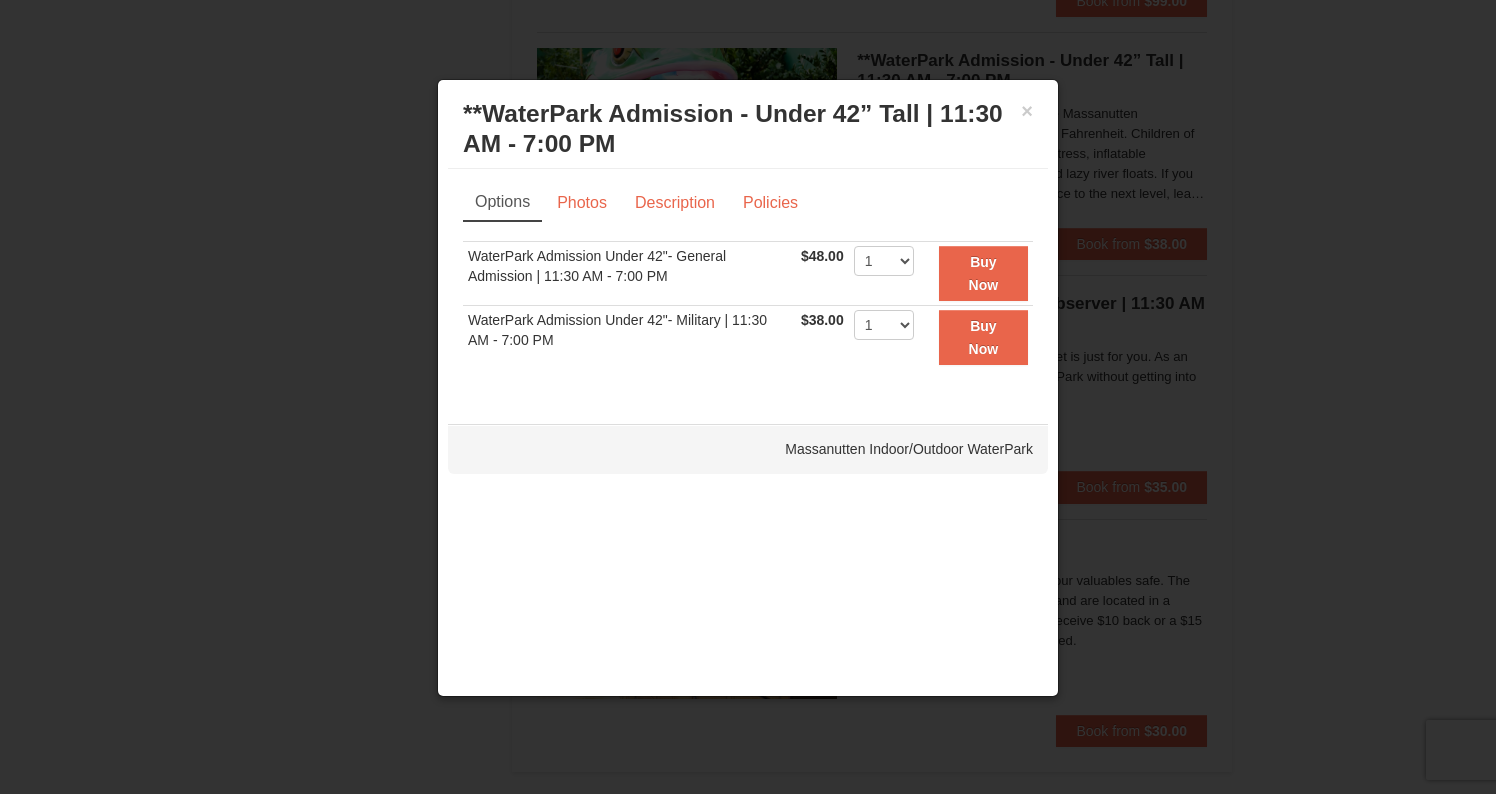 click at bounding box center (748, 397) 